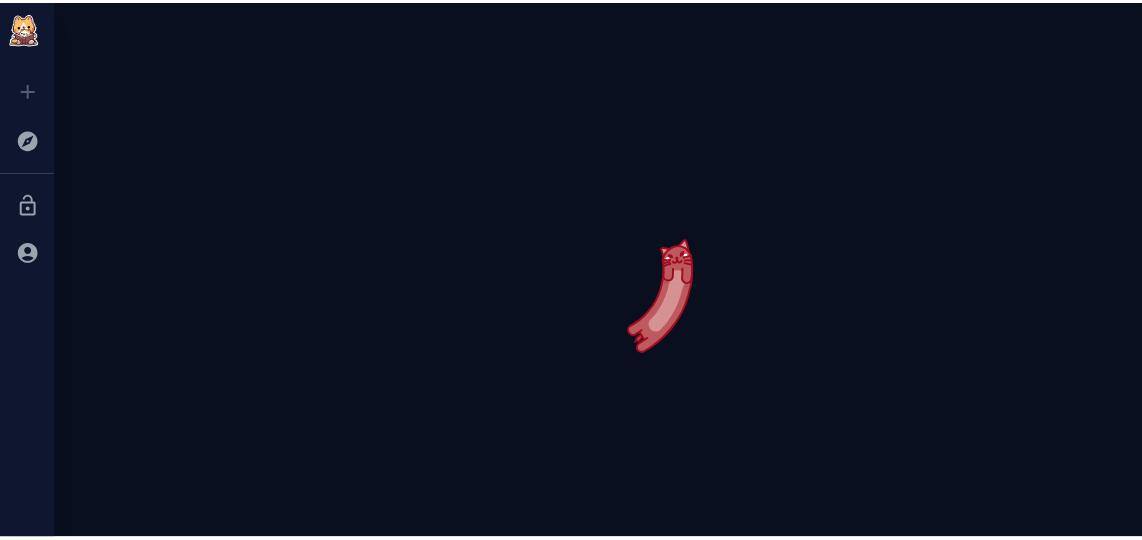 scroll, scrollTop: 0, scrollLeft: 0, axis: both 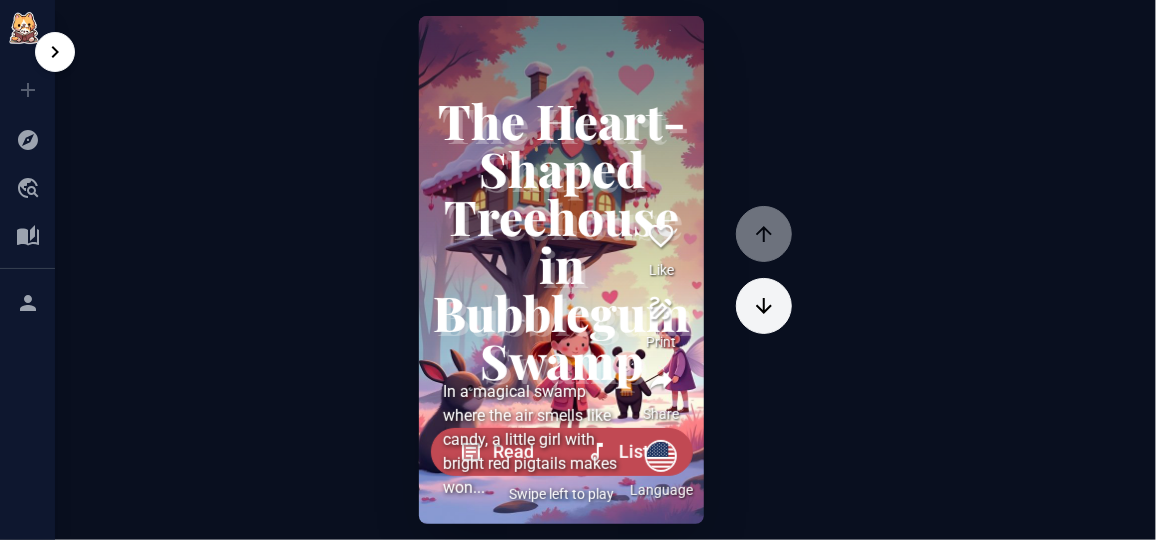 click at bounding box center (28, 188) 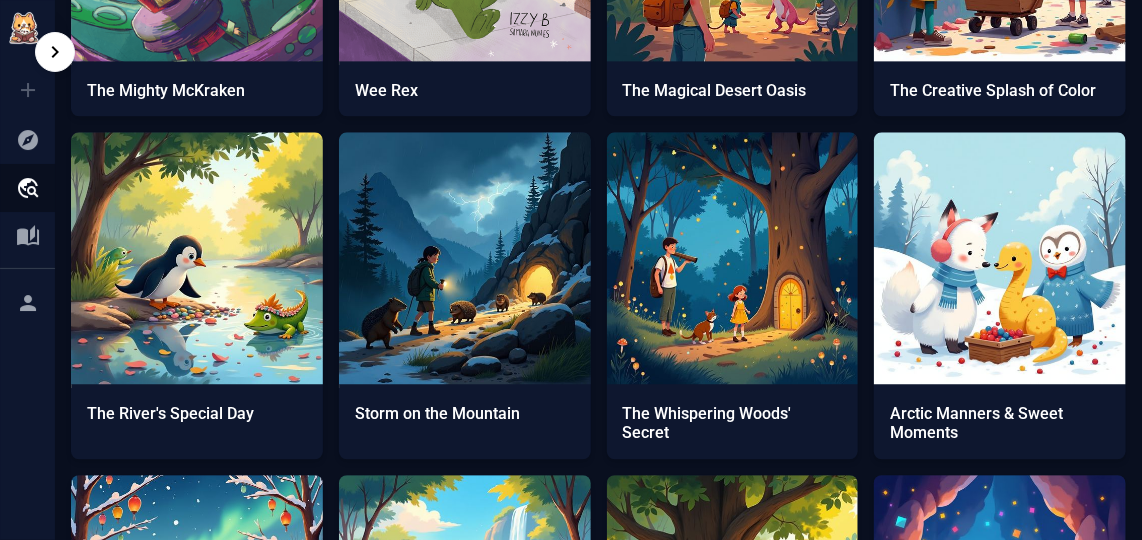scroll, scrollTop: 1672, scrollLeft: 0, axis: vertical 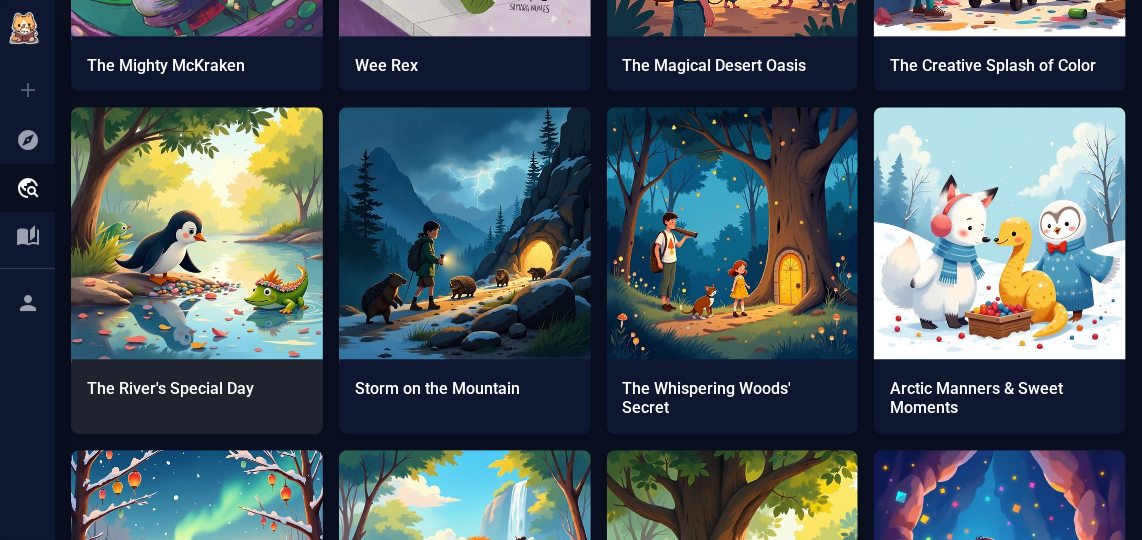 click at bounding box center [197, 233] 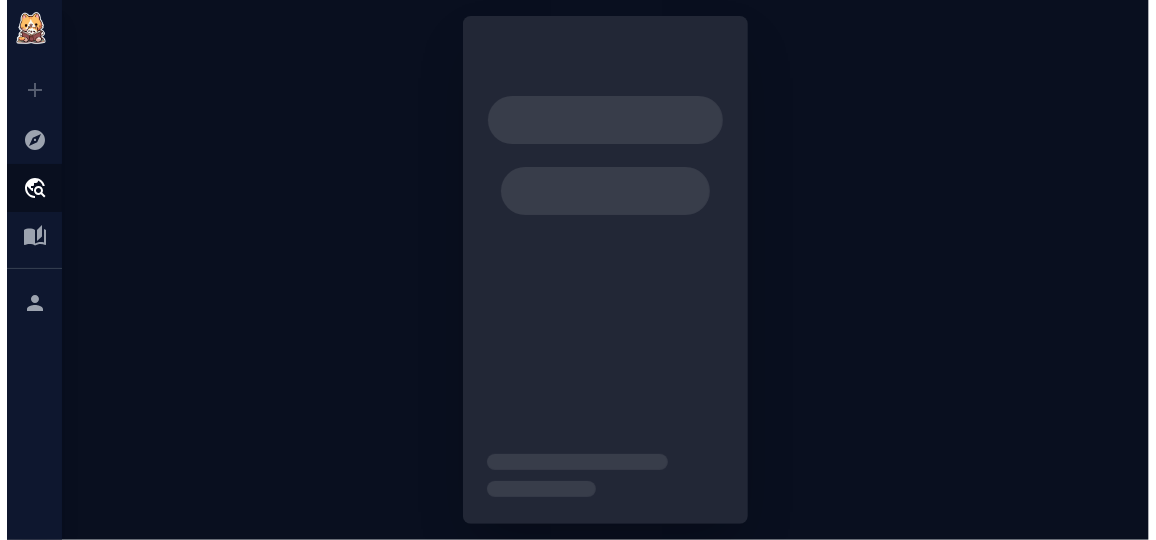 scroll, scrollTop: 0, scrollLeft: 0, axis: both 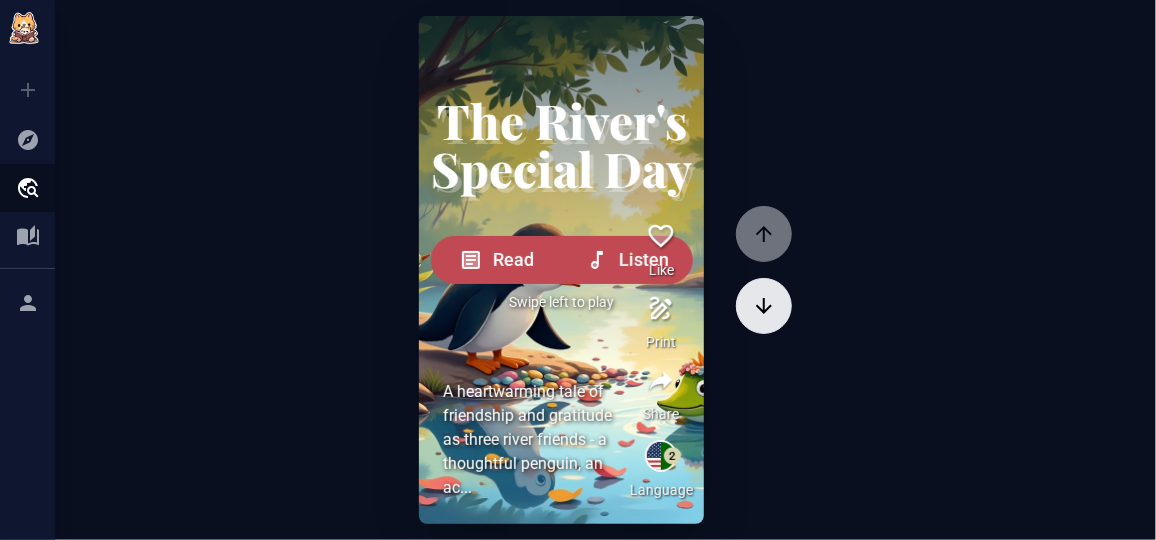 click at bounding box center (764, 234) 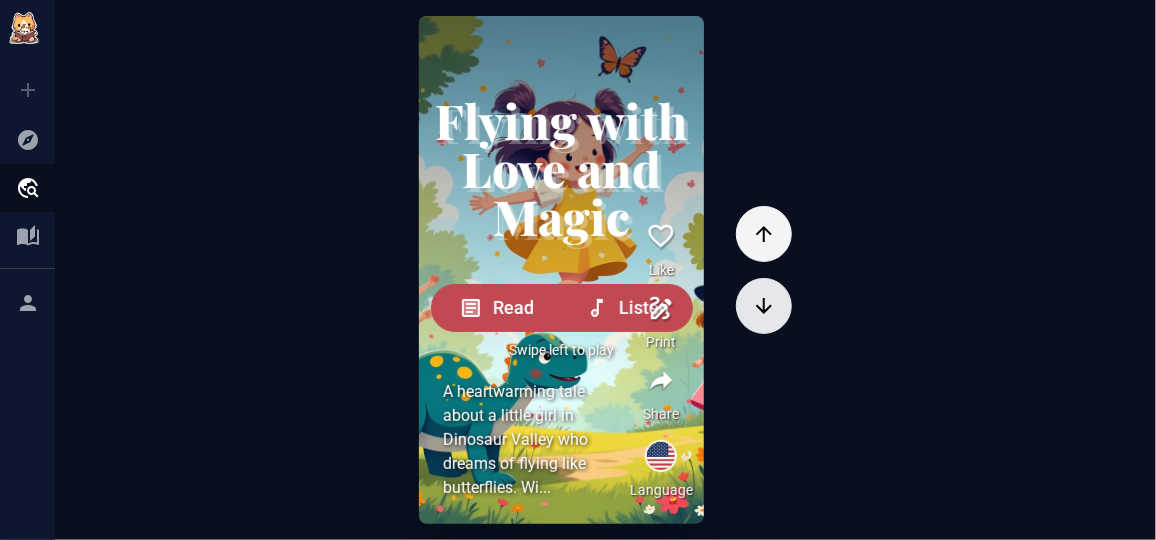 click at bounding box center (764, 234) 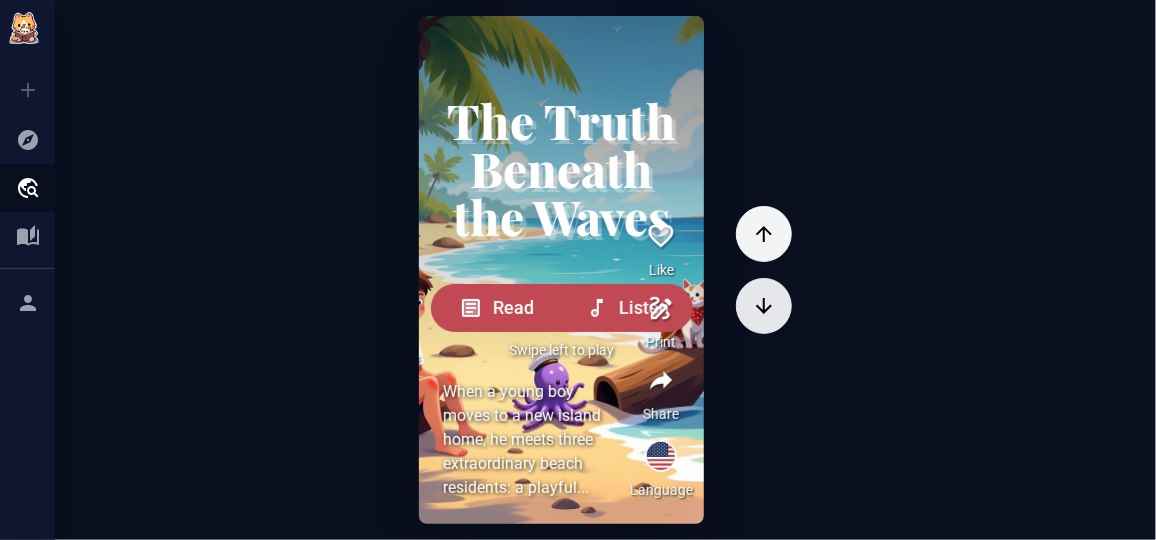 click at bounding box center [764, 234] 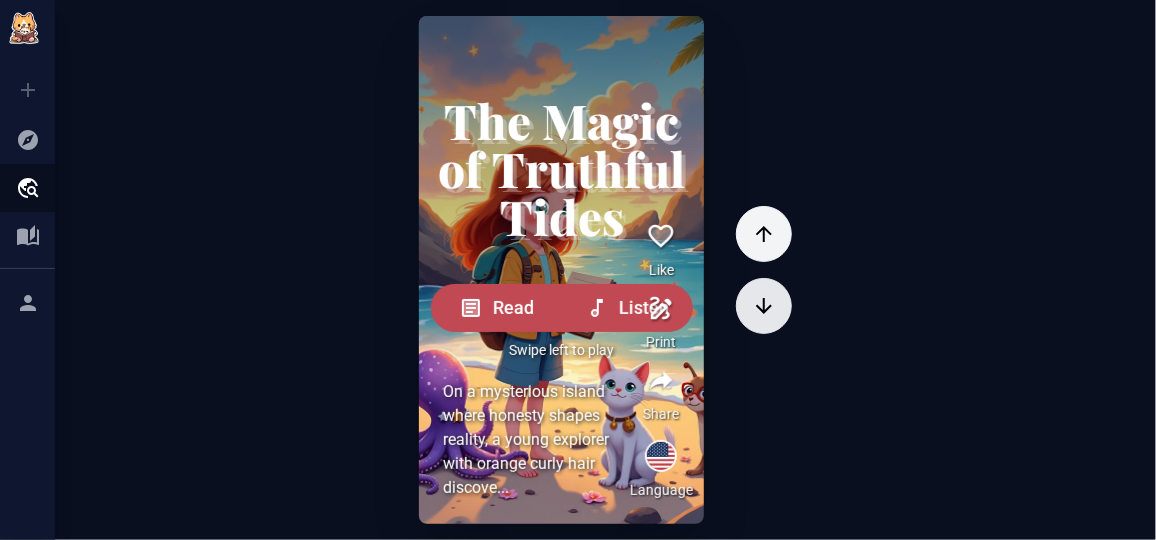 click at bounding box center [764, 234] 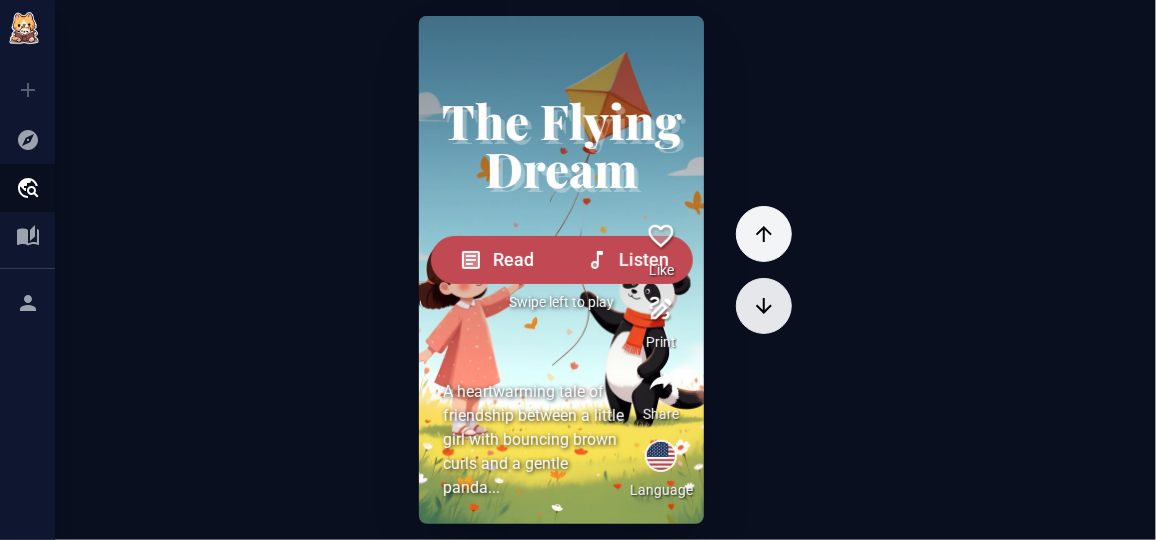 click at bounding box center [764, 234] 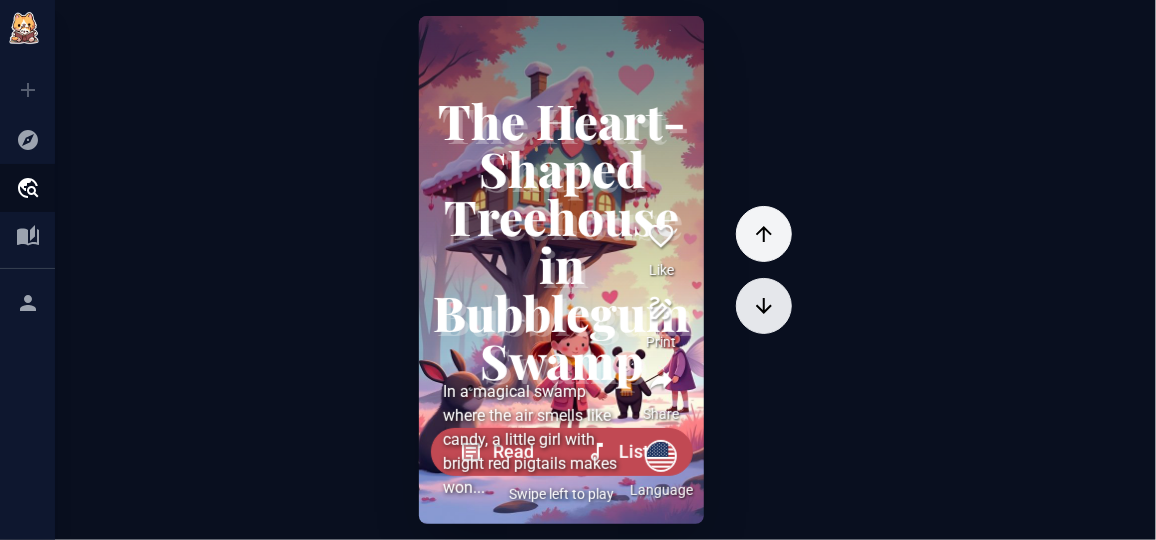 click at bounding box center [764, 234] 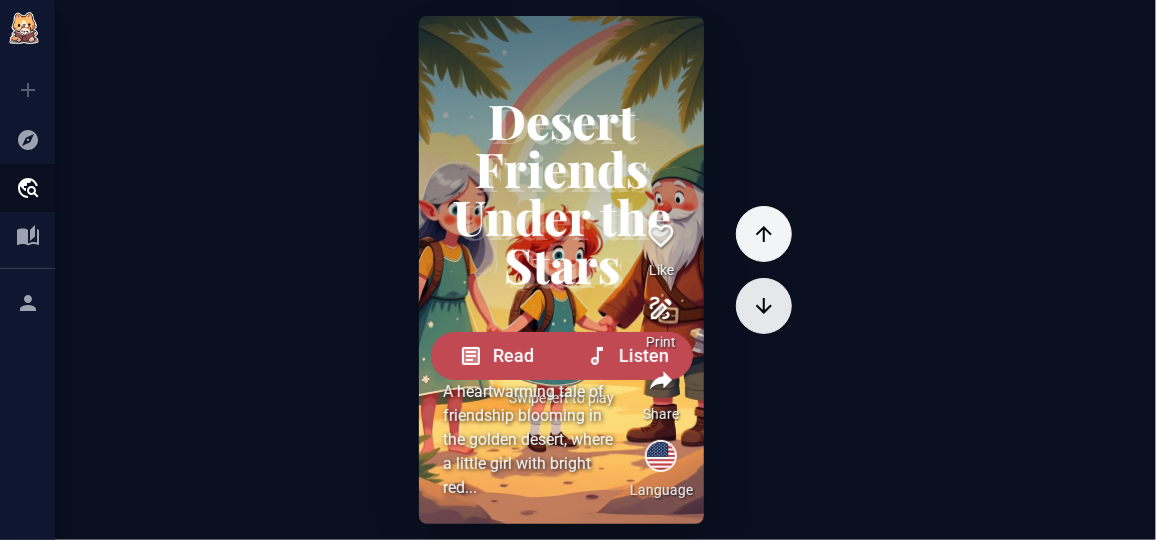 click at bounding box center [764, 234] 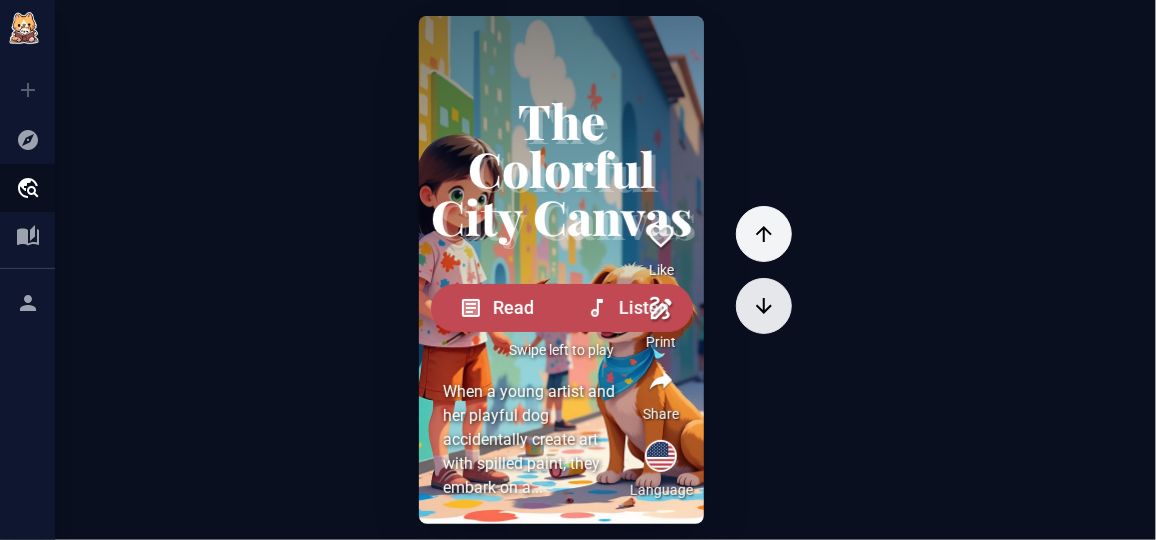 click at bounding box center [764, 234] 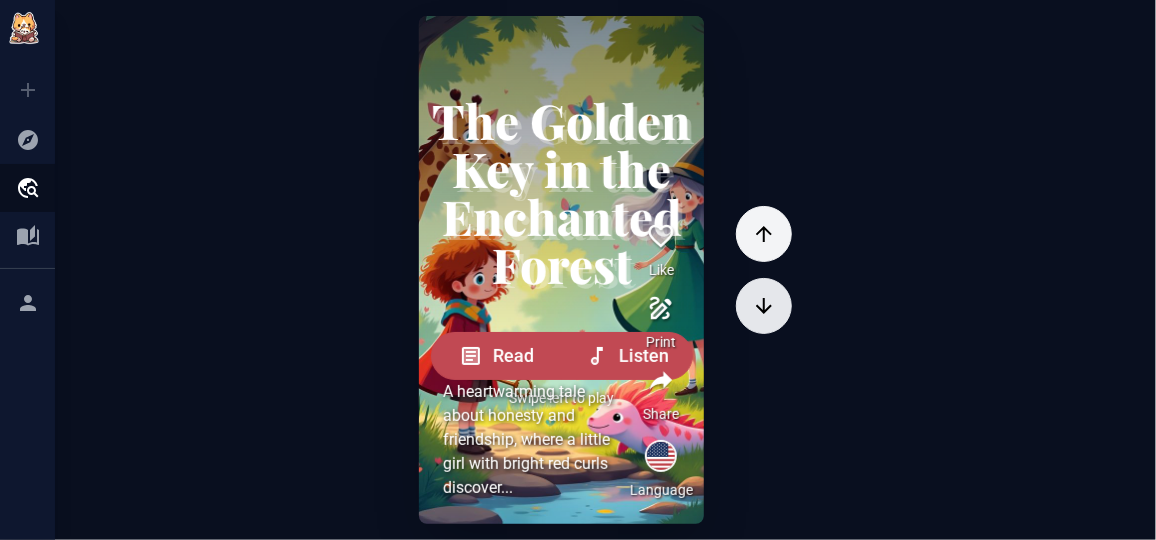 click at bounding box center (764, 234) 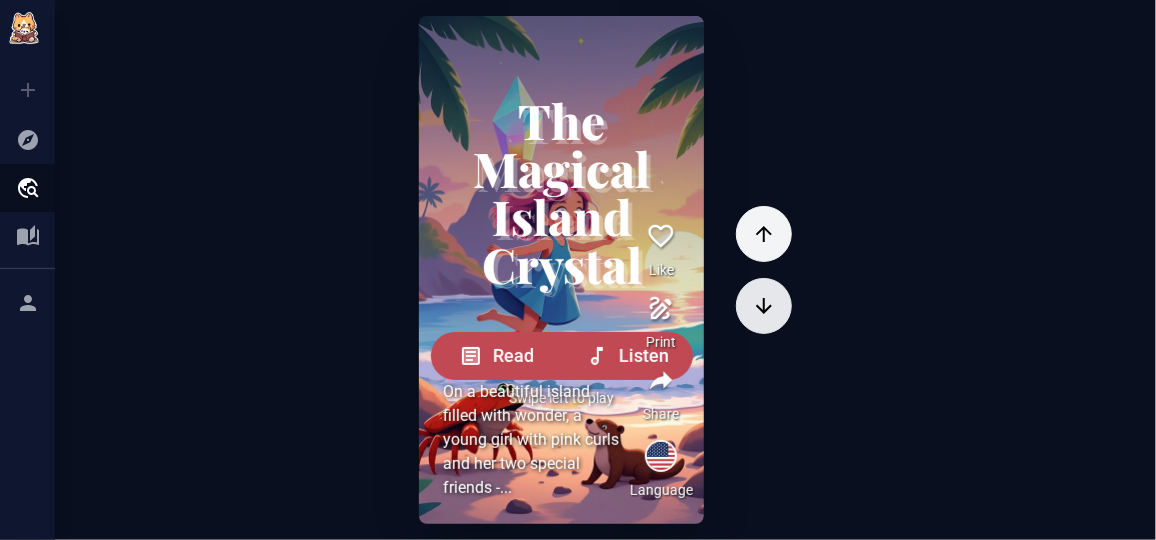 click at bounding box center (764, 234) 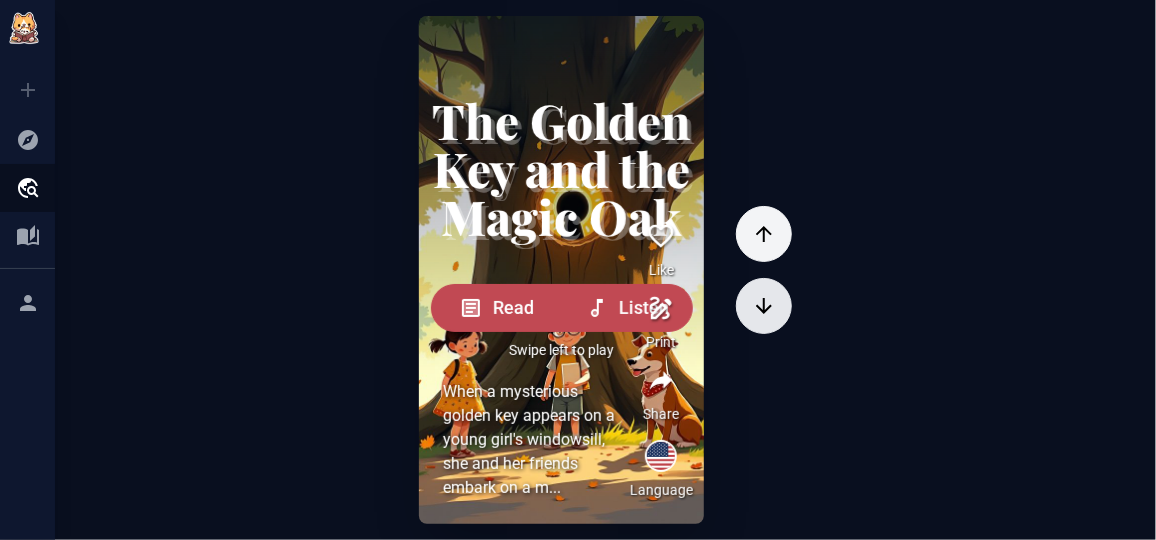 click at bounding box center (764, 234) 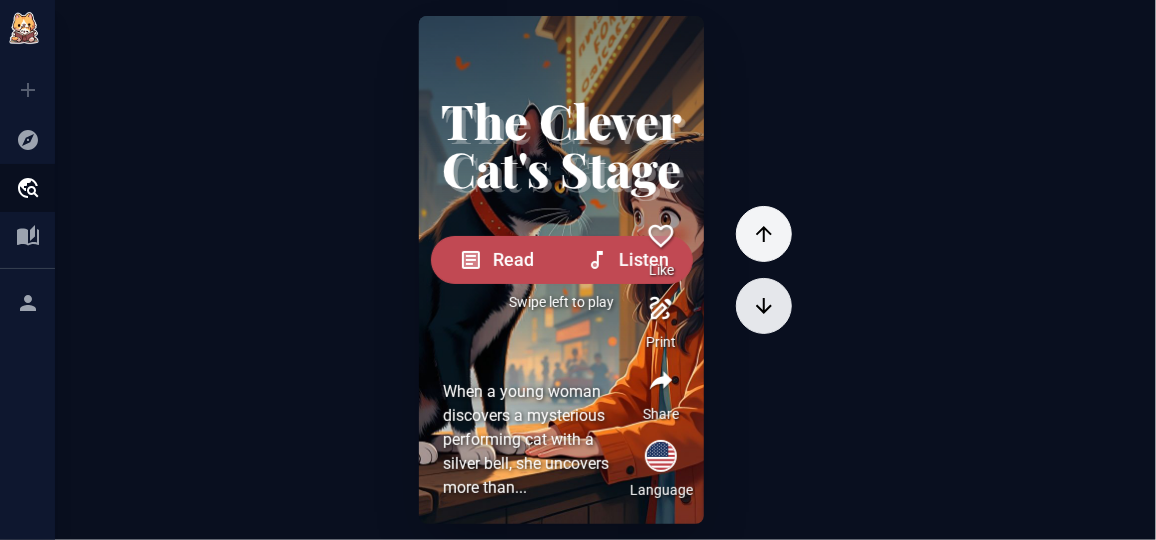 click at bounding box center [764, 234] 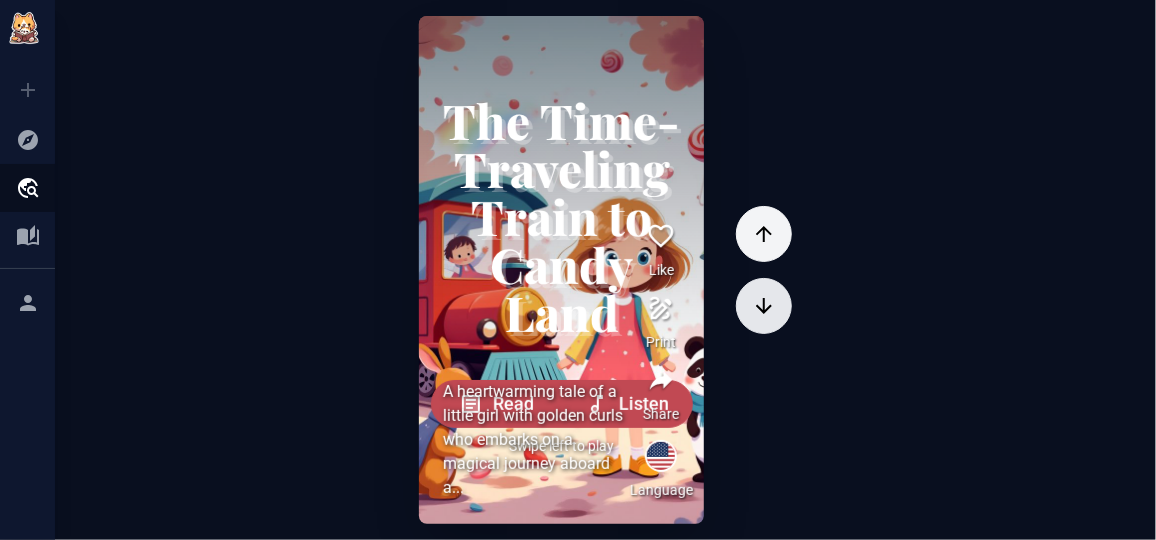 click at bounding box center [764, 234] 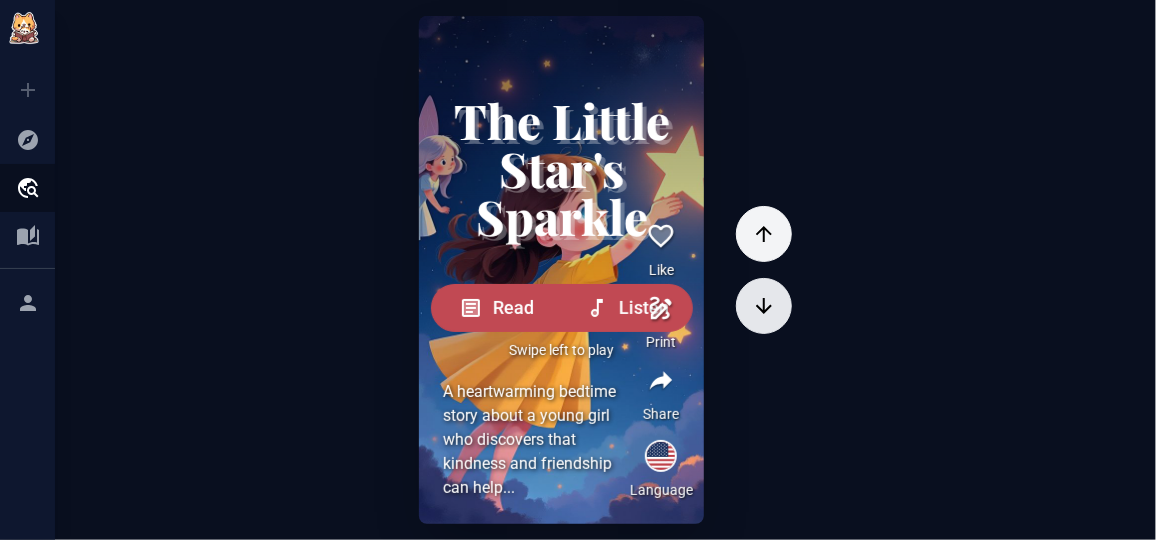 click at bounding box center (764, 234) 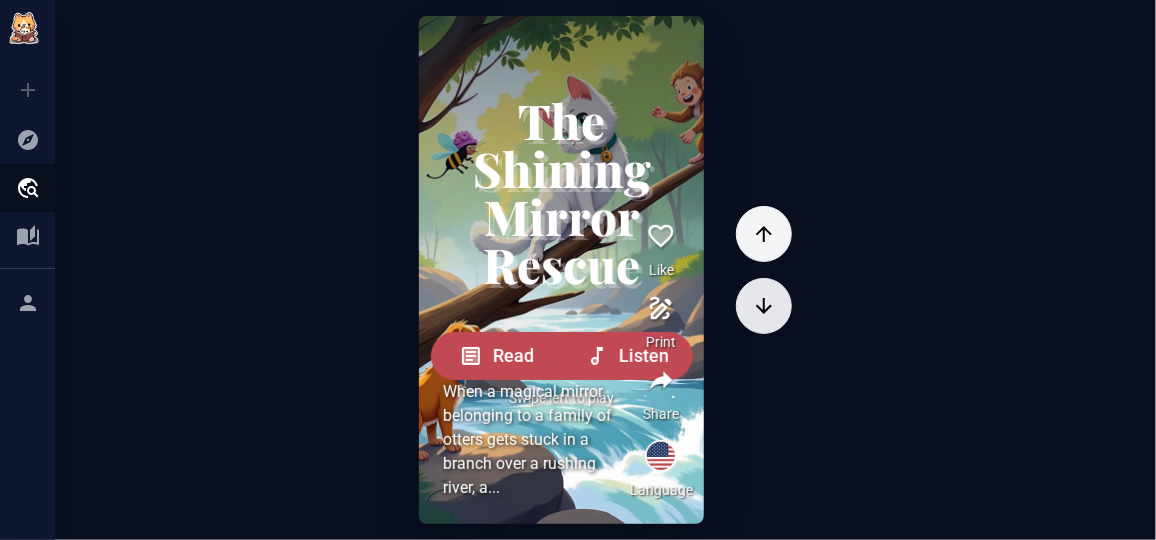 click at bounding box center [764, 234] 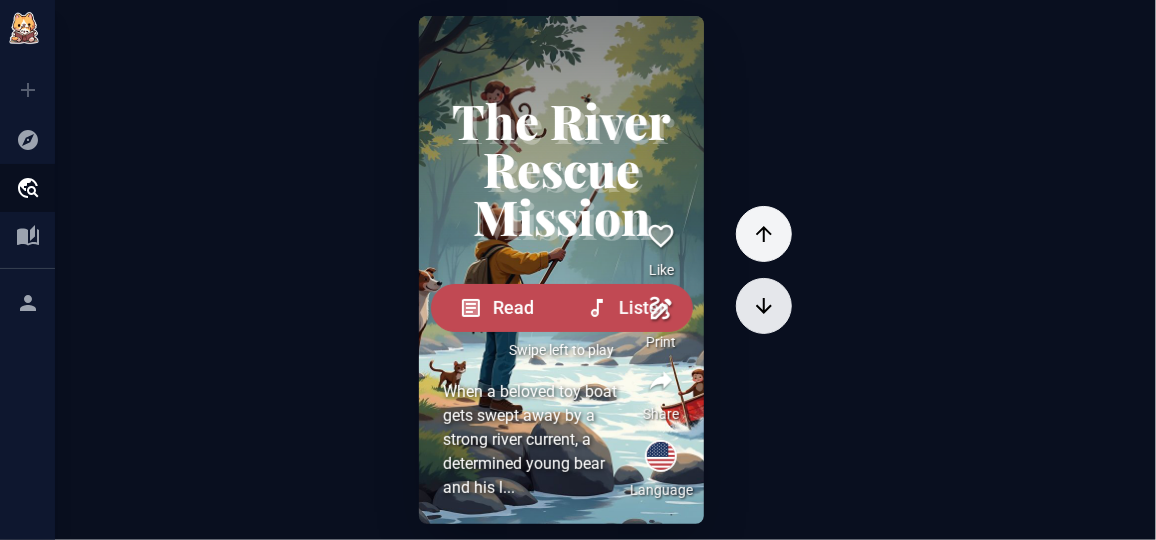 click at bounding box center [764, 234] 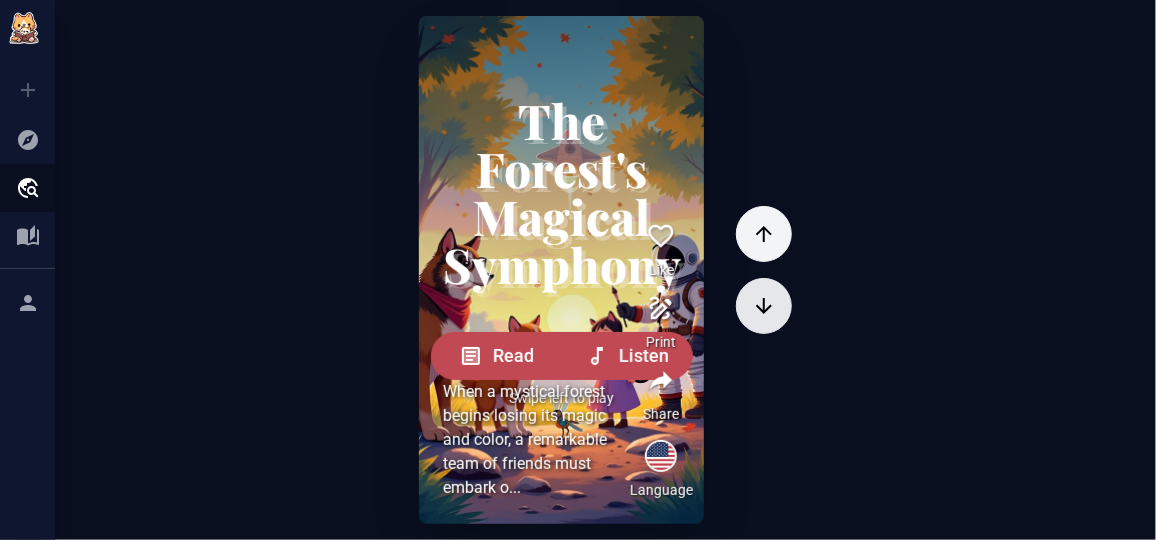 click at bounding box center [764, 234] 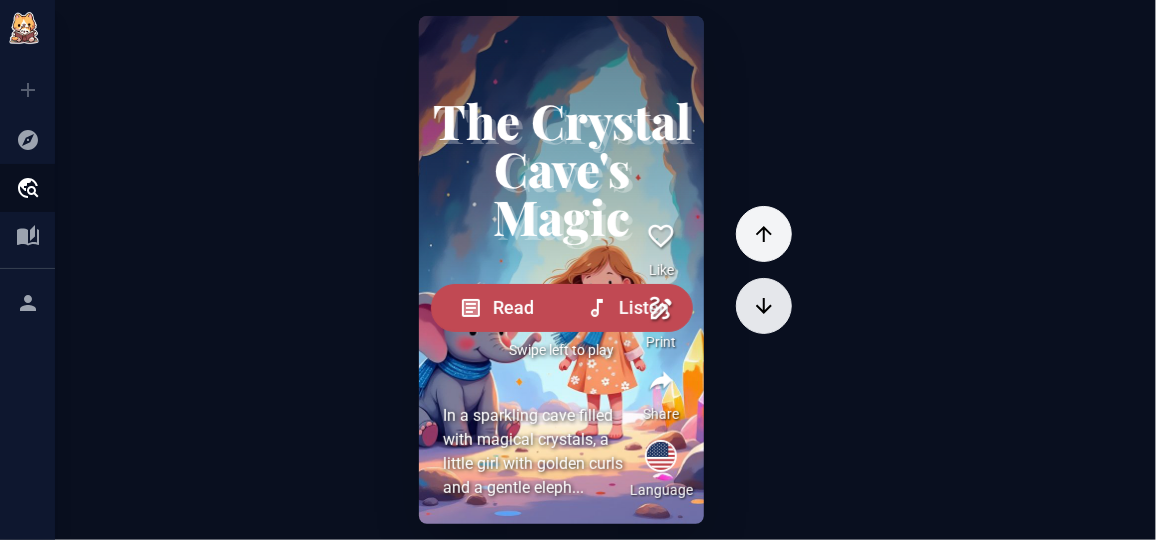 click at bounding box center (764, 234) 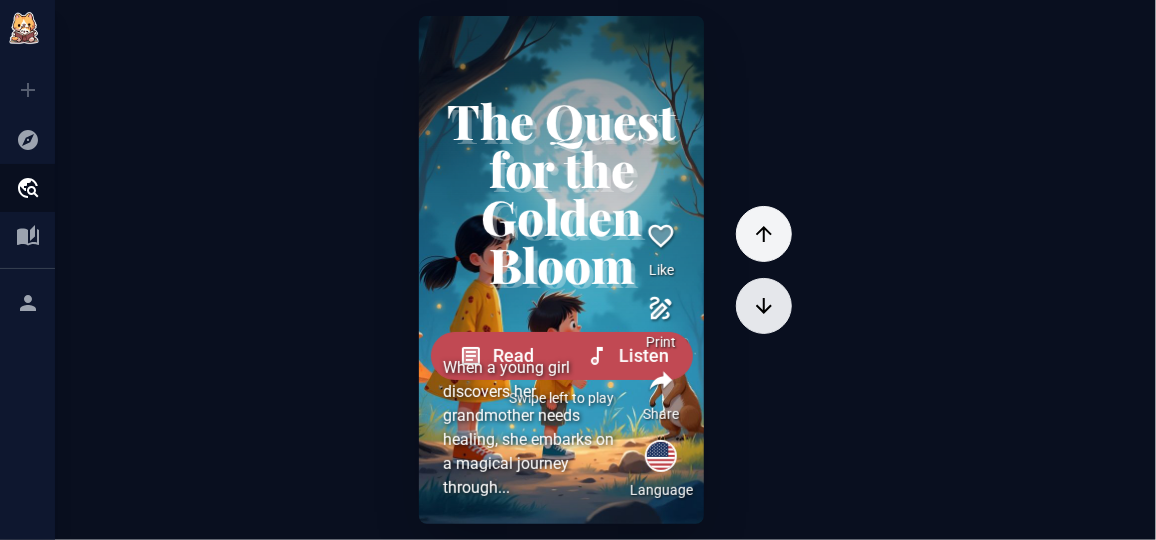click at bounding box center [764, 234] 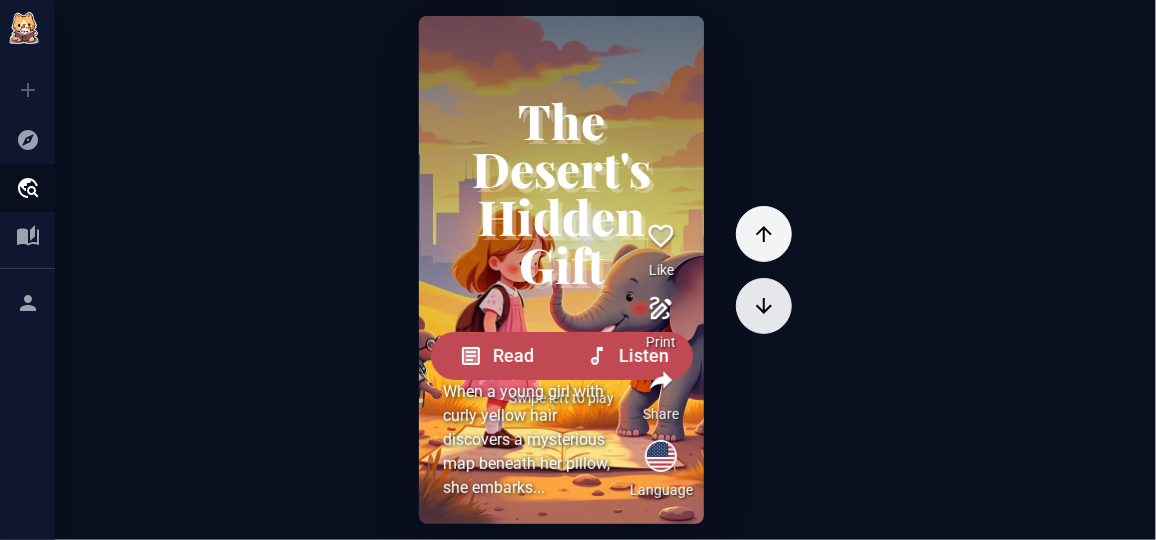 click at bounding box center [764, 234] 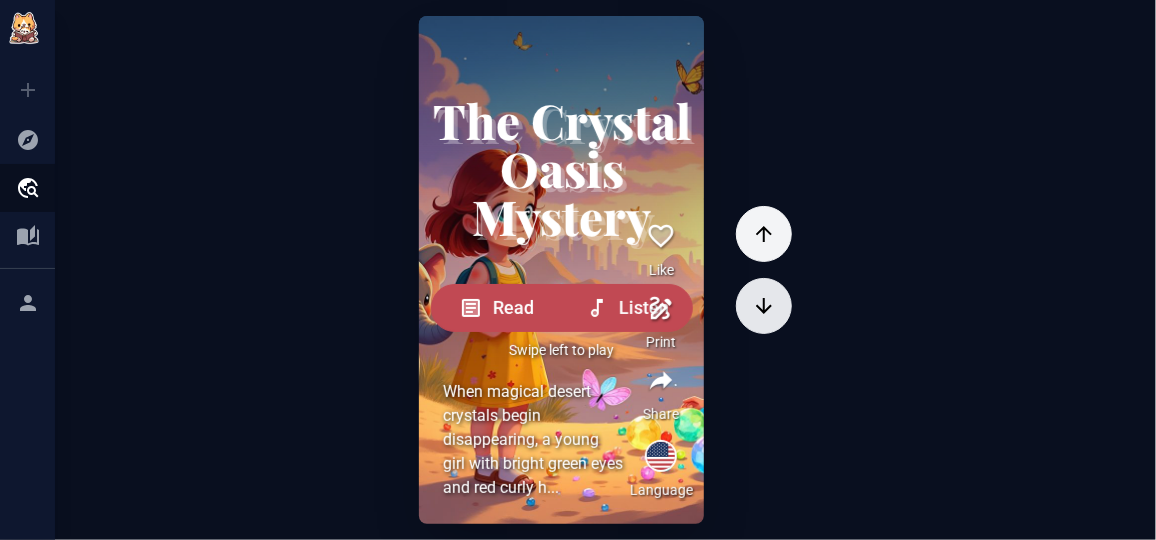click at bounding box center (764, 234) 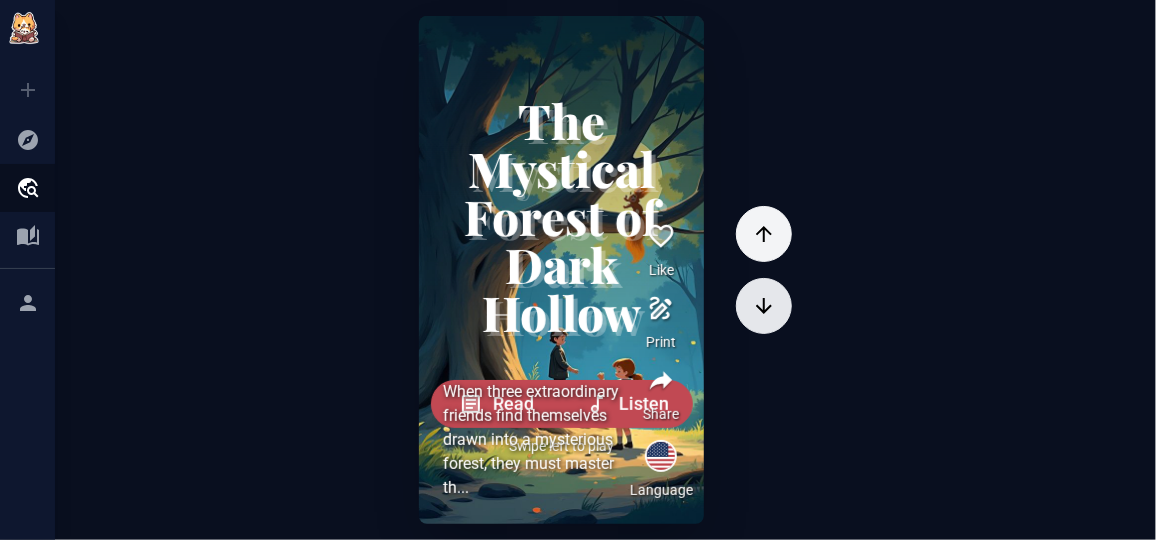 click at bounding box center (764, 234) 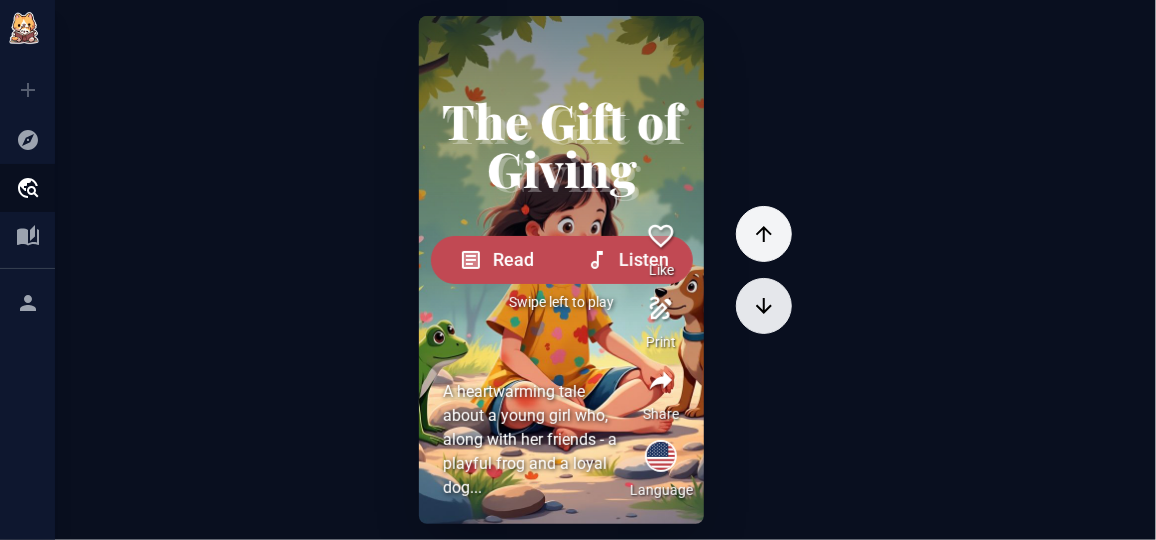 click at bounding box center [764, 234] 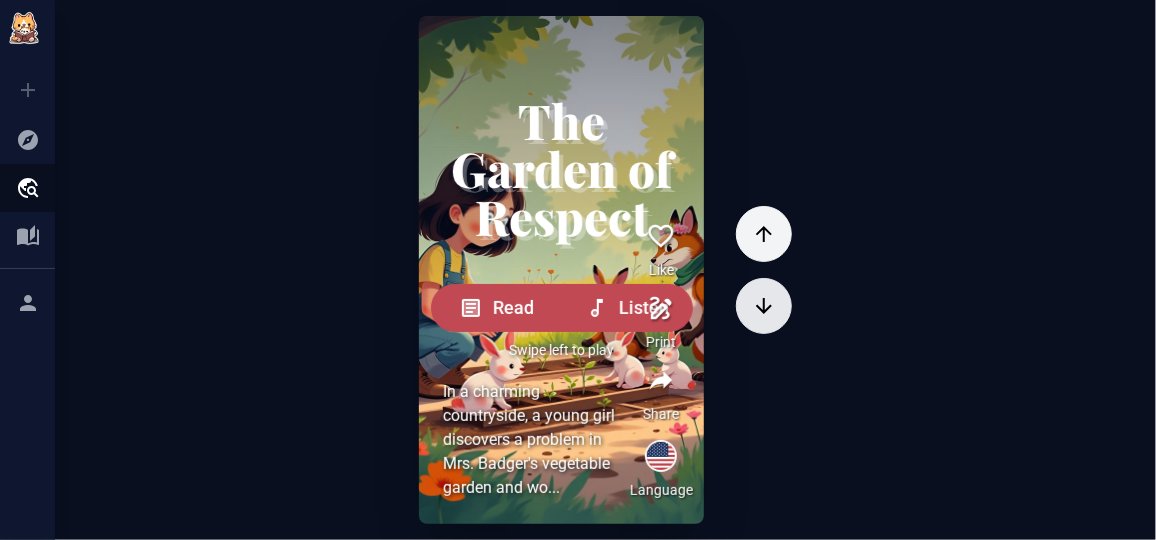 click at bounding box center (764, 234) 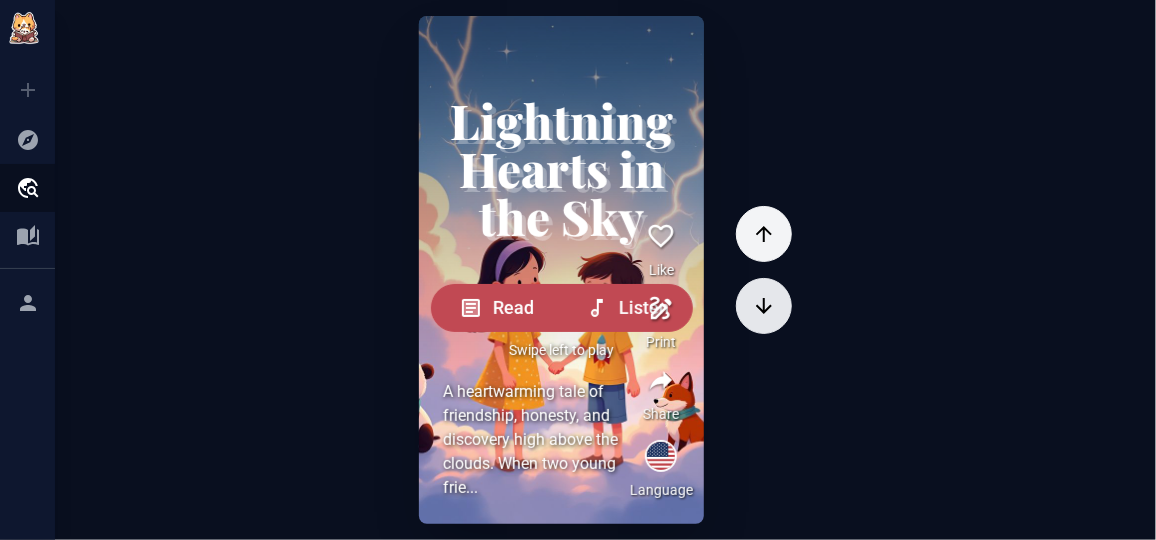 click at bounding box center (764, 234) 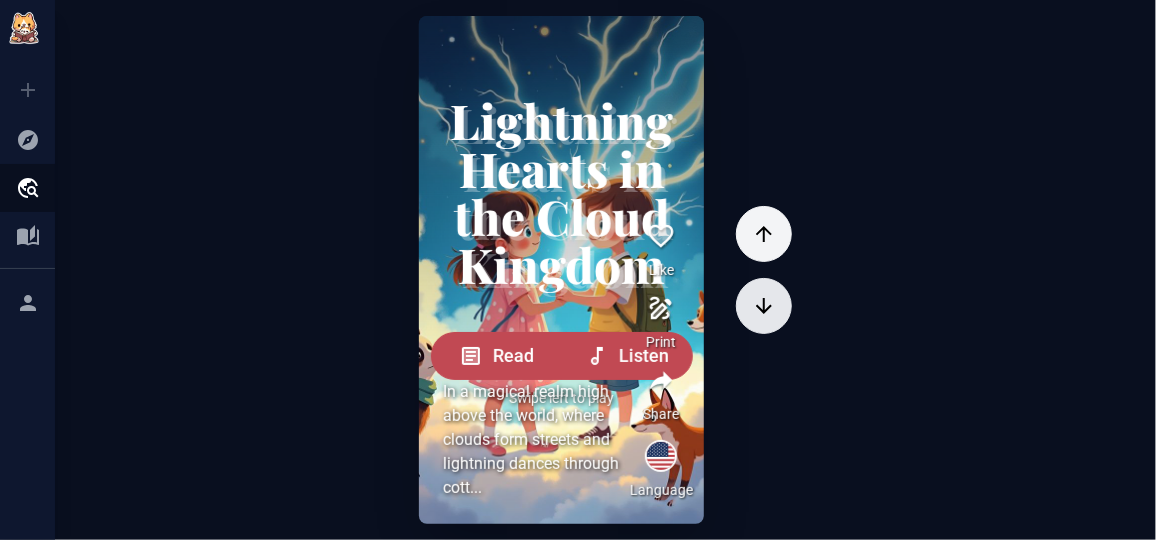 click at bounding box center (764, 234) 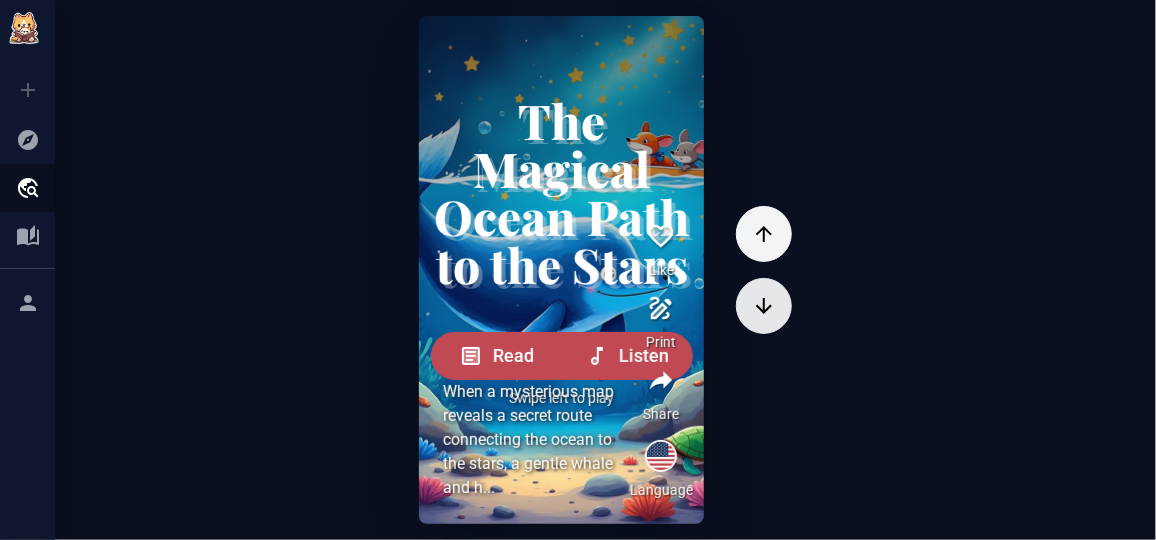 click at bounding box center (764, 234) 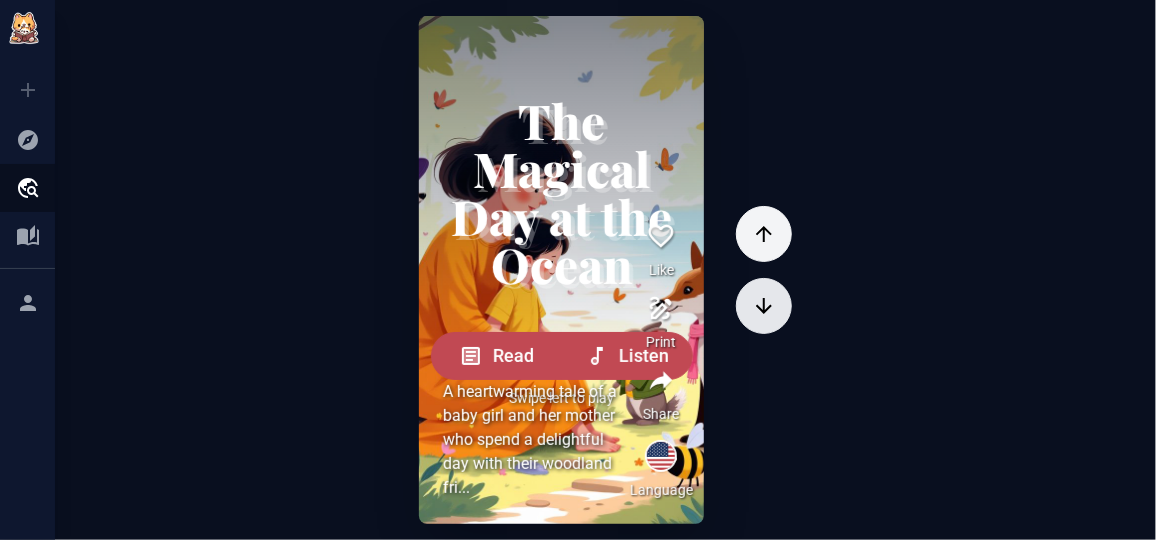 click at bounding box center (764, 234) 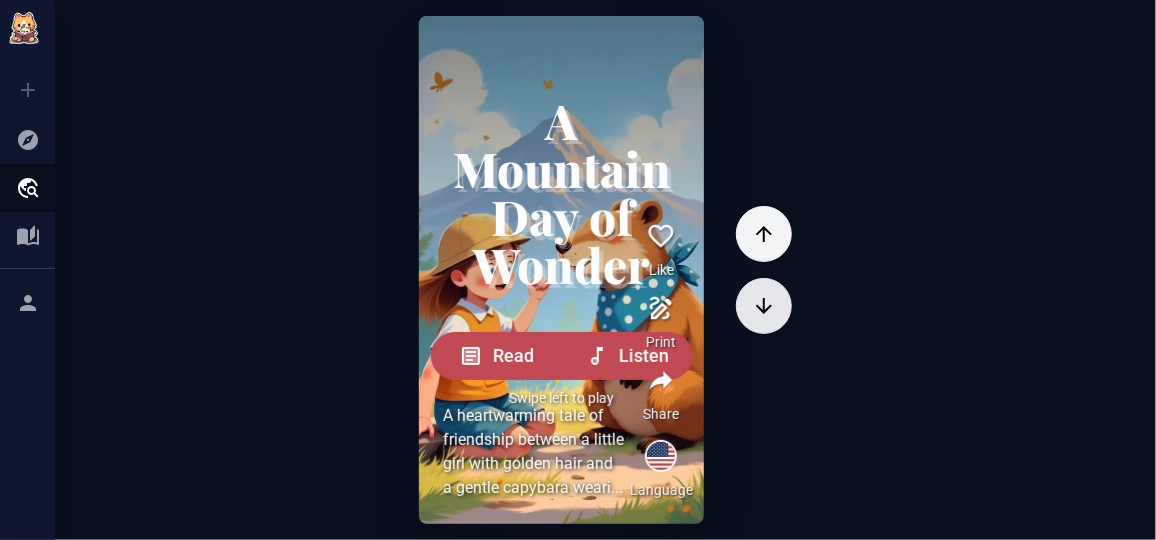 click at bounding box center [764, 234] 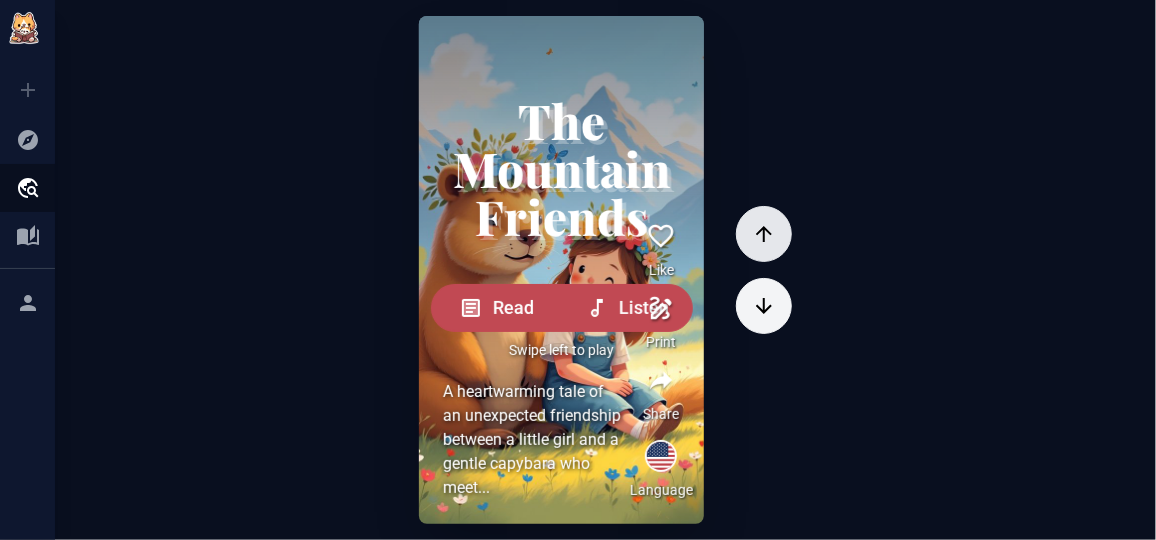 click at bounding box center [764, 234] 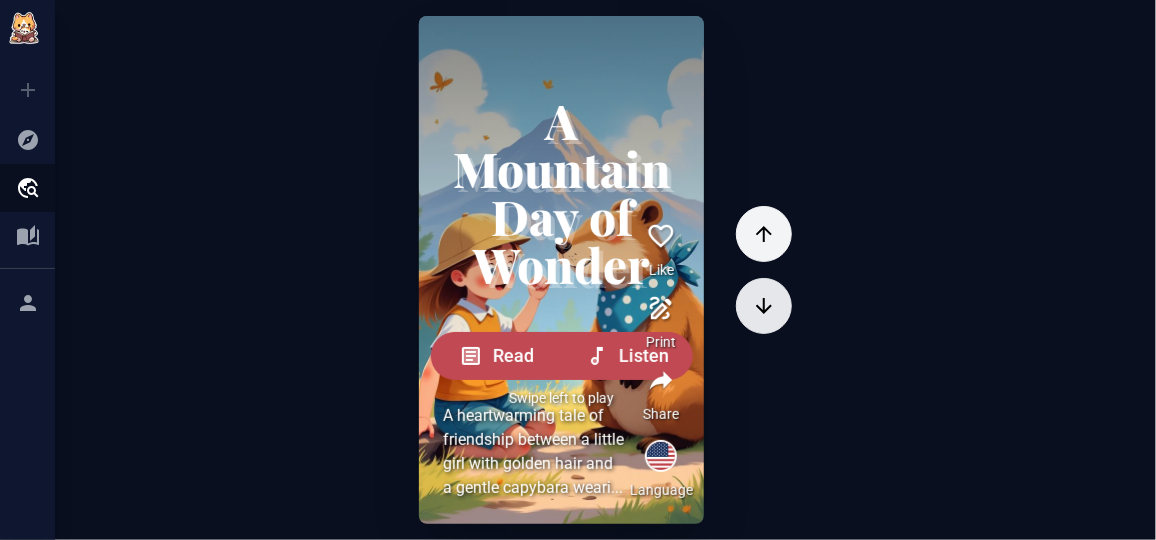 click at bounding box center (764, 234) 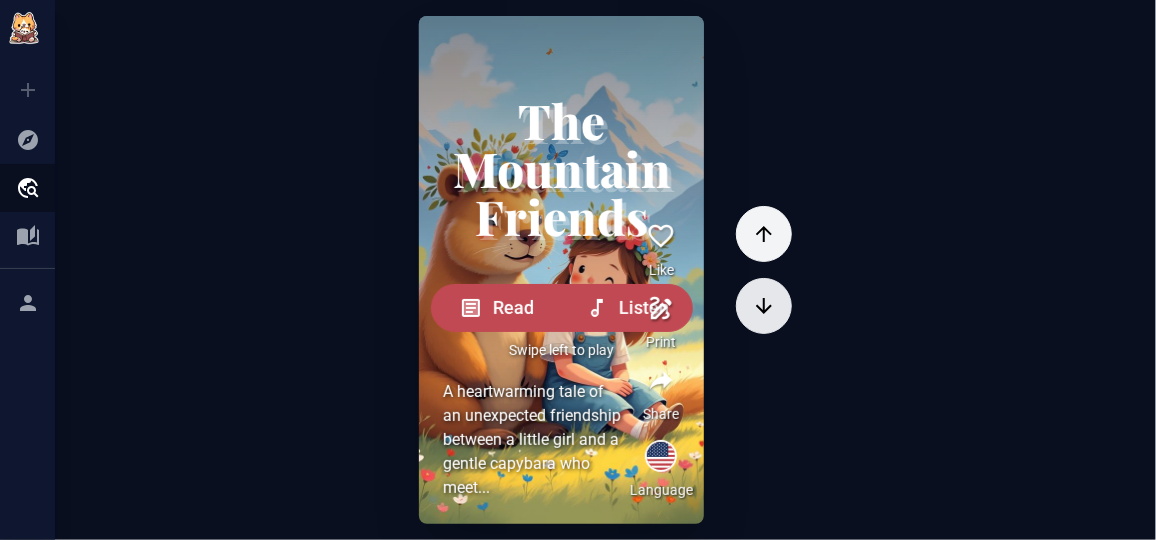 click at bounding box center [764, 234] 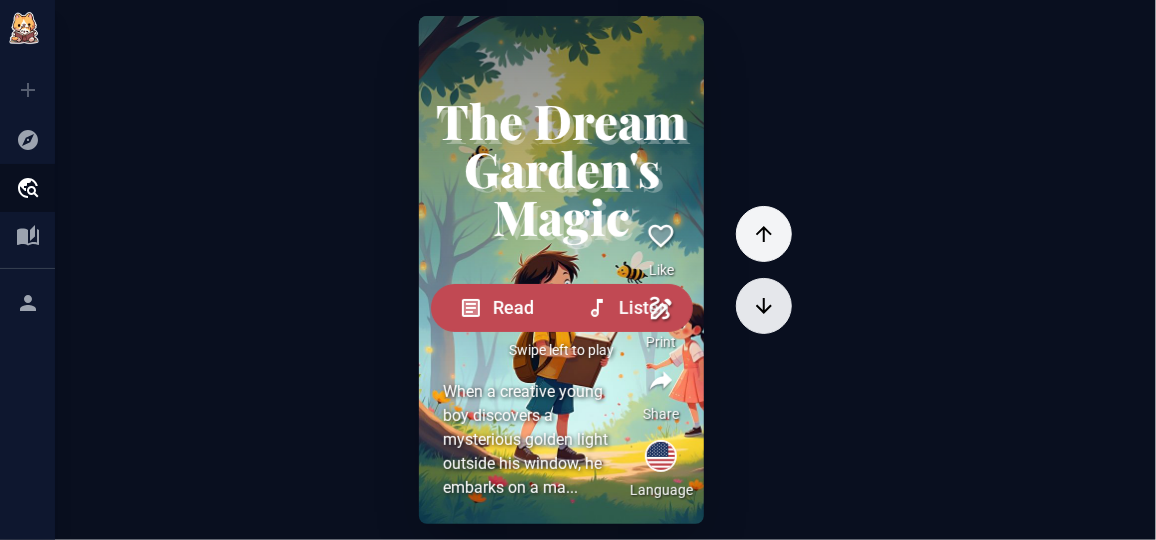 click at bounding box center [764, 234] 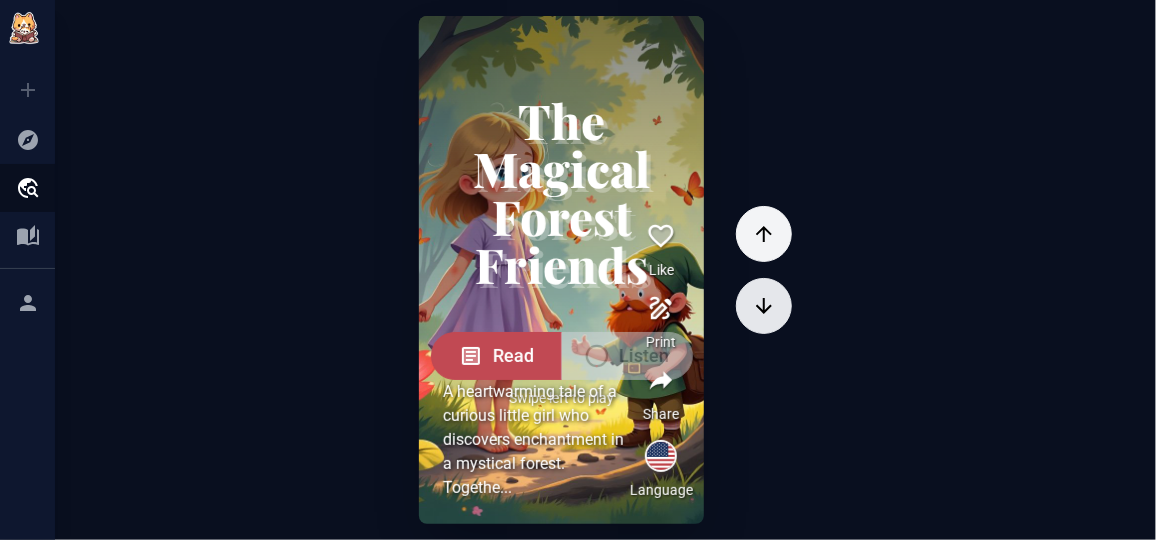 click at bounding box center (764, 234) 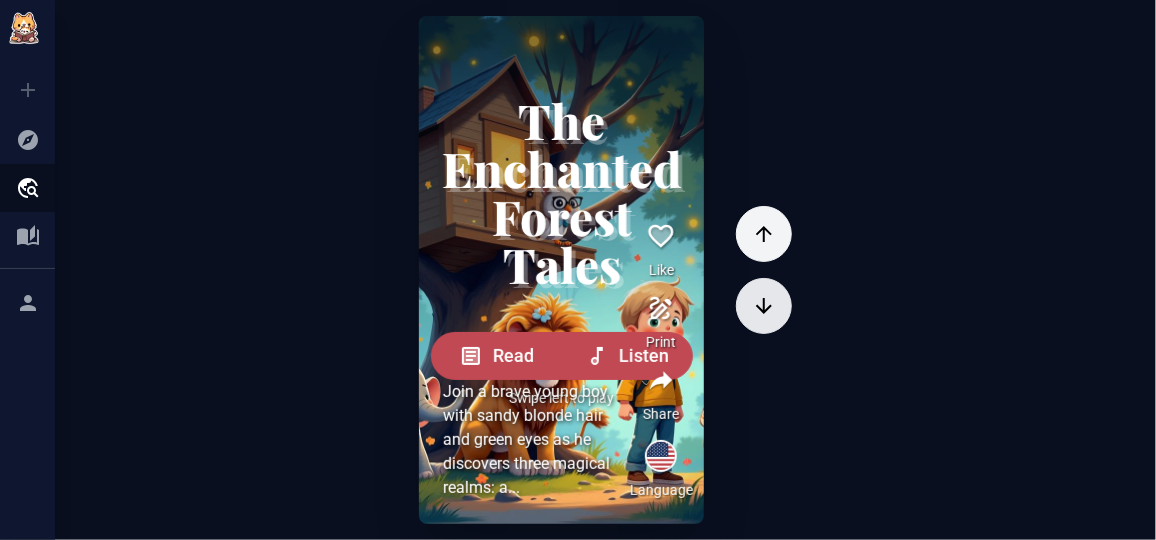 click at bounding box center (764, 234) 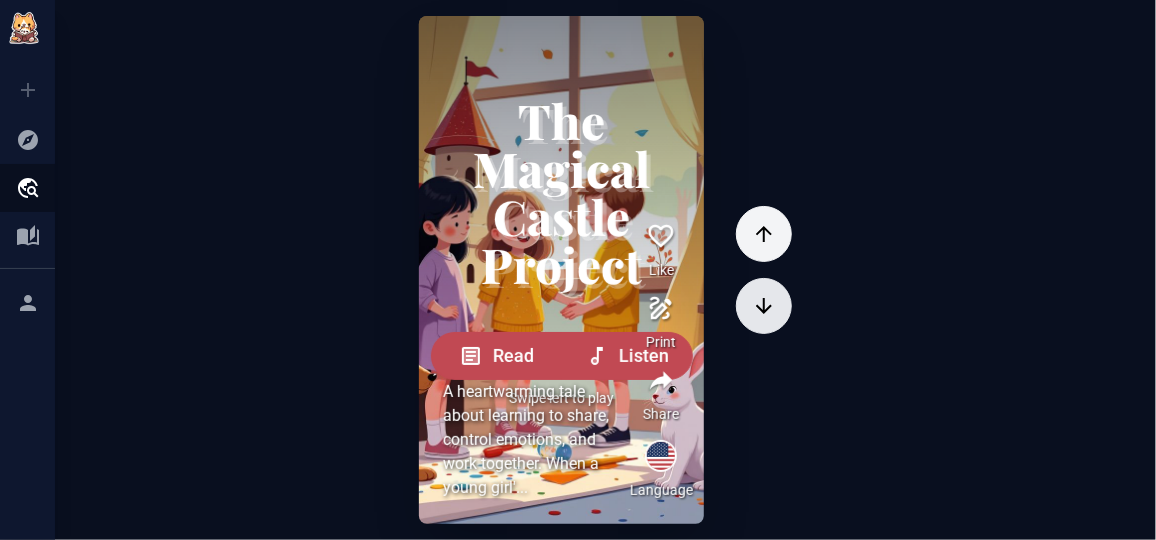 click at bounding box center (764, 234) 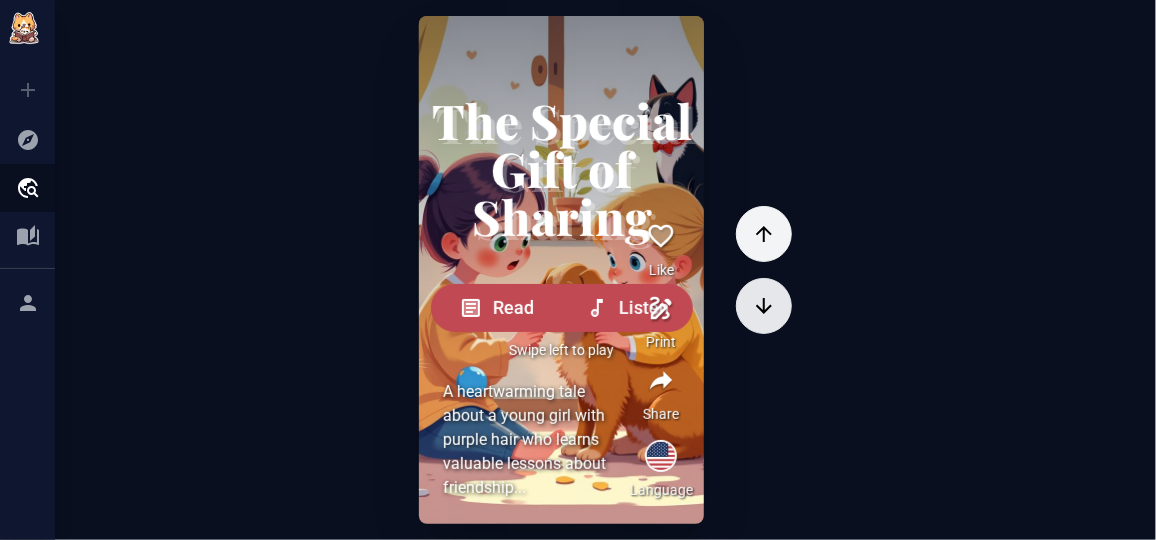 click at bounding box center (764, 234) 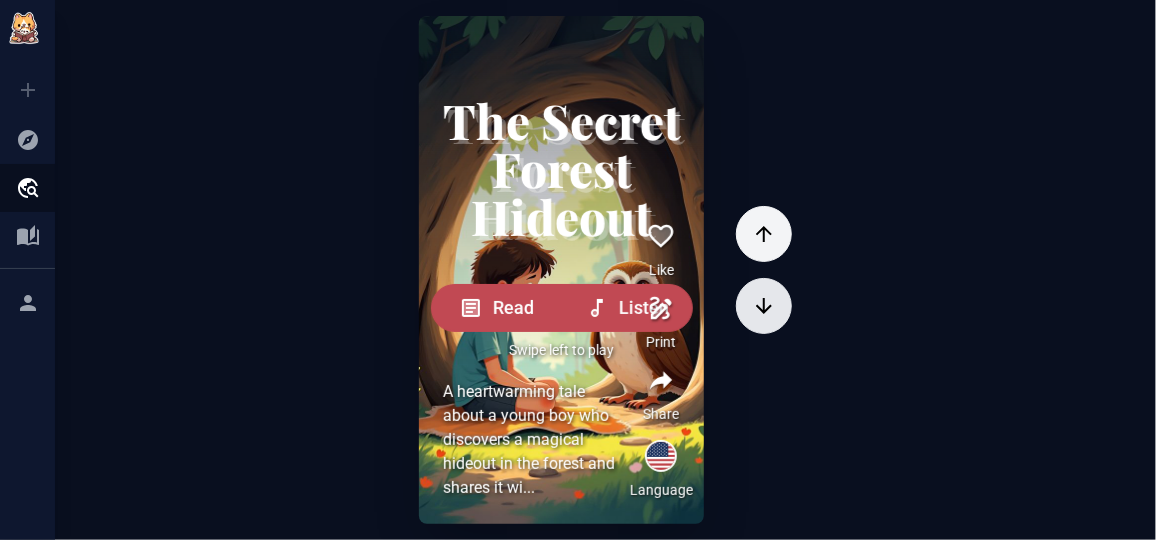 click at bounding box center (764, 234) 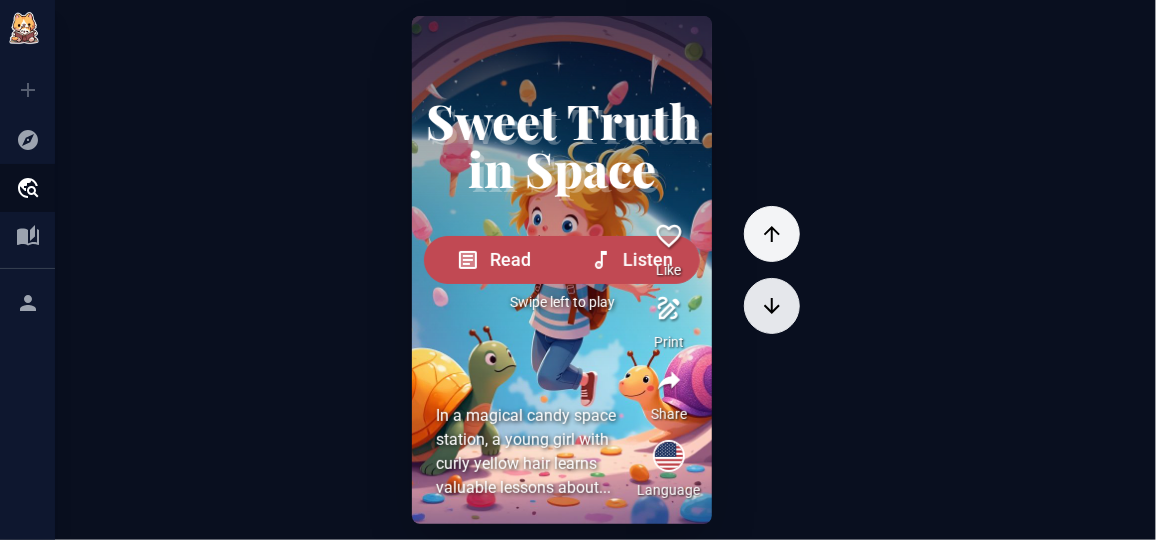 click at bounding box center (772, 306) 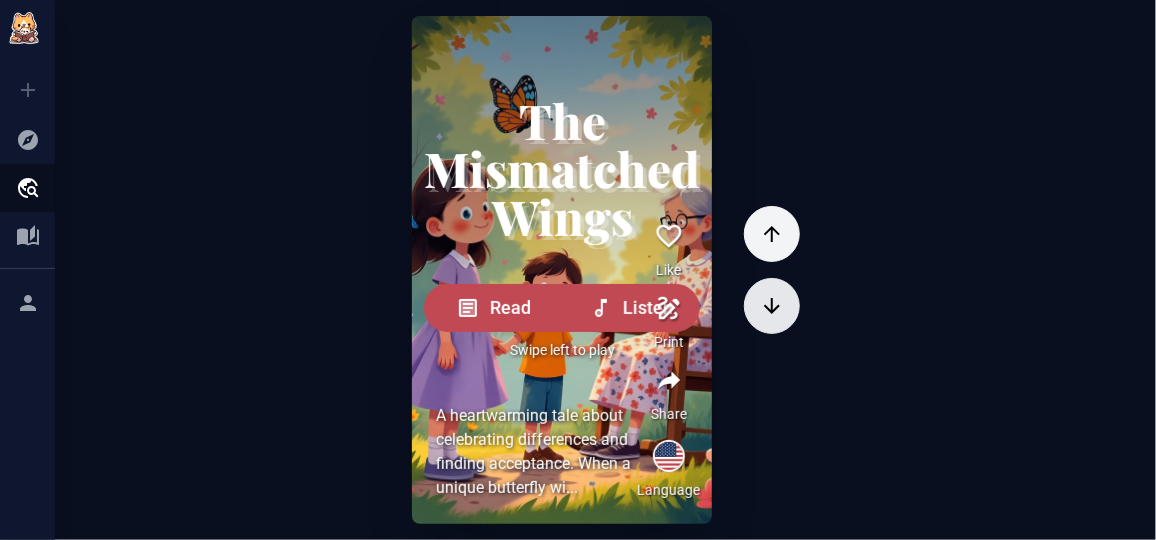 click at bounding box center [772, 306] 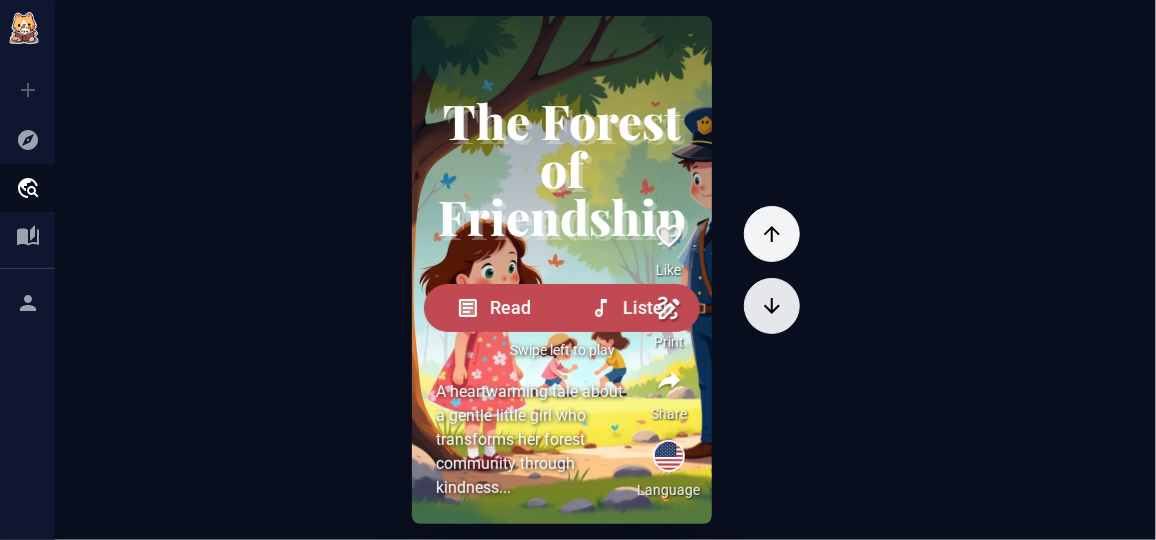 click at bounding box center (772, 306) 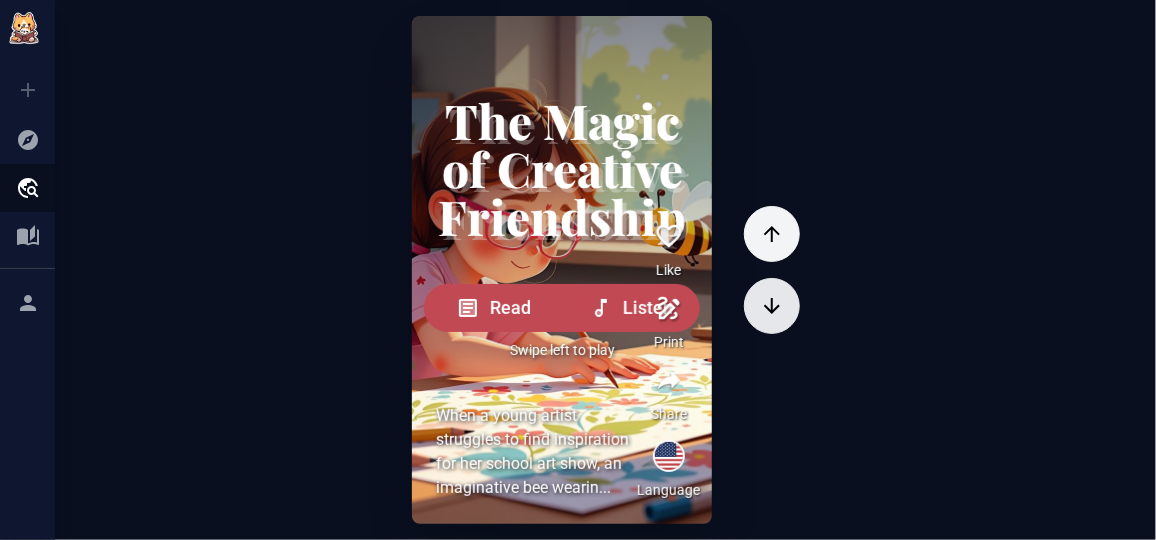 click at bounding box center (772, 306) 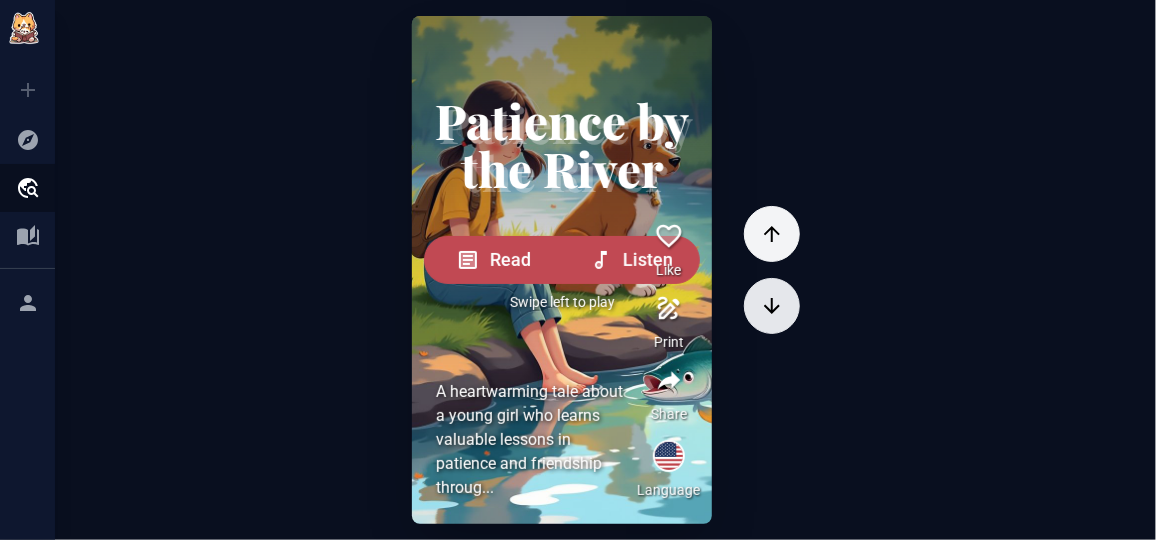 click at bounding box center (772, 306) 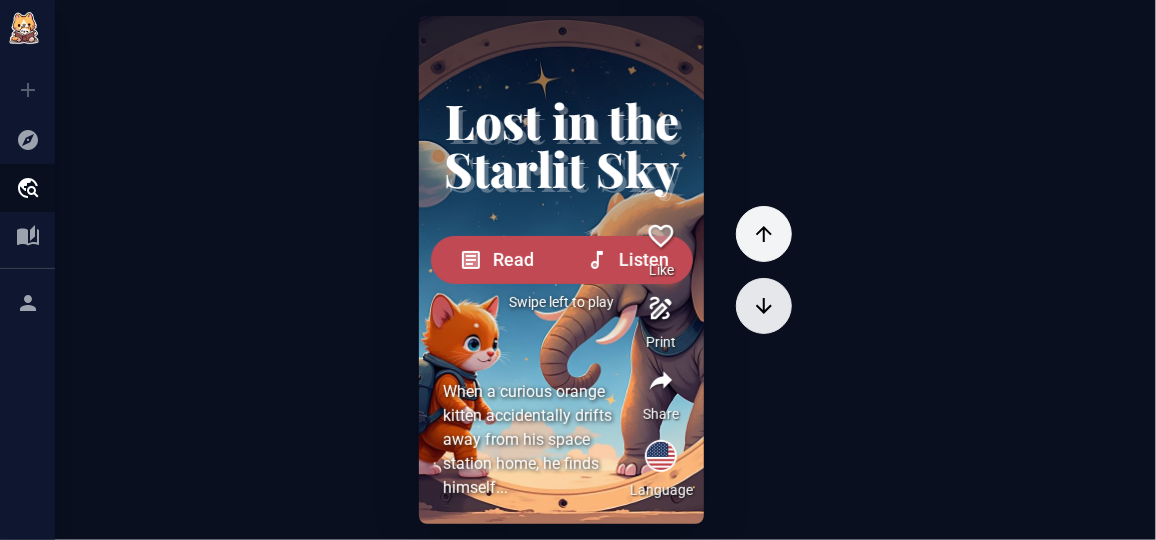 click at bounding box center (764, 234) 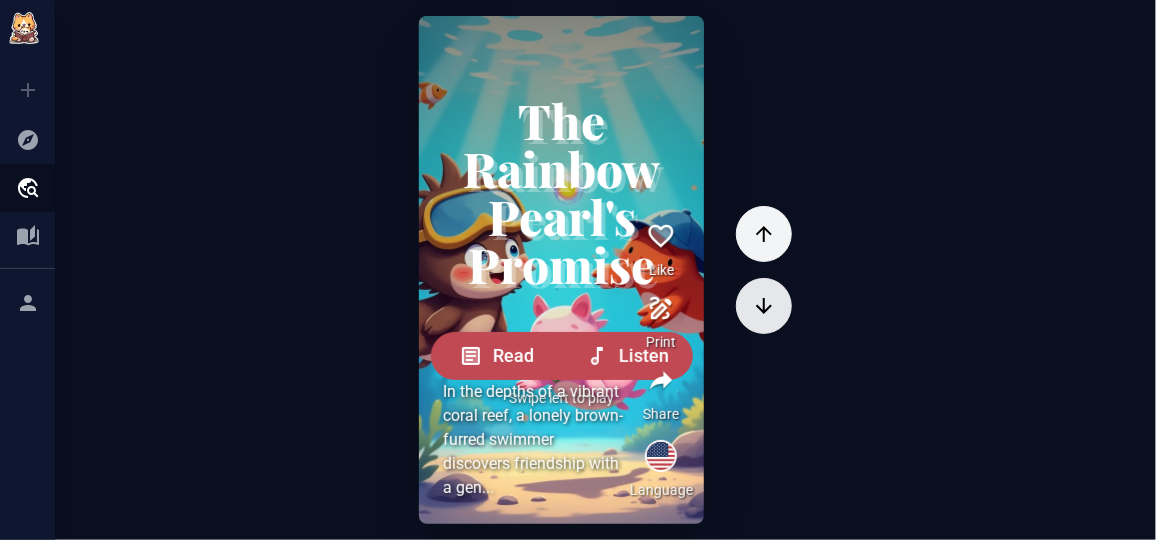 click at bounding box center [764, 234] 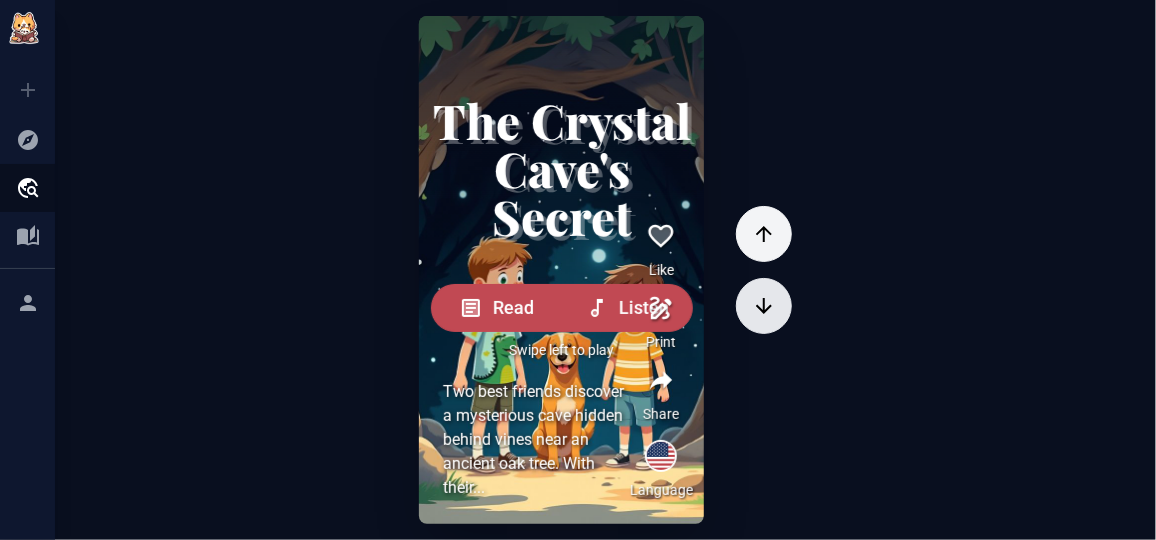 click at bounding box center [764, 234] 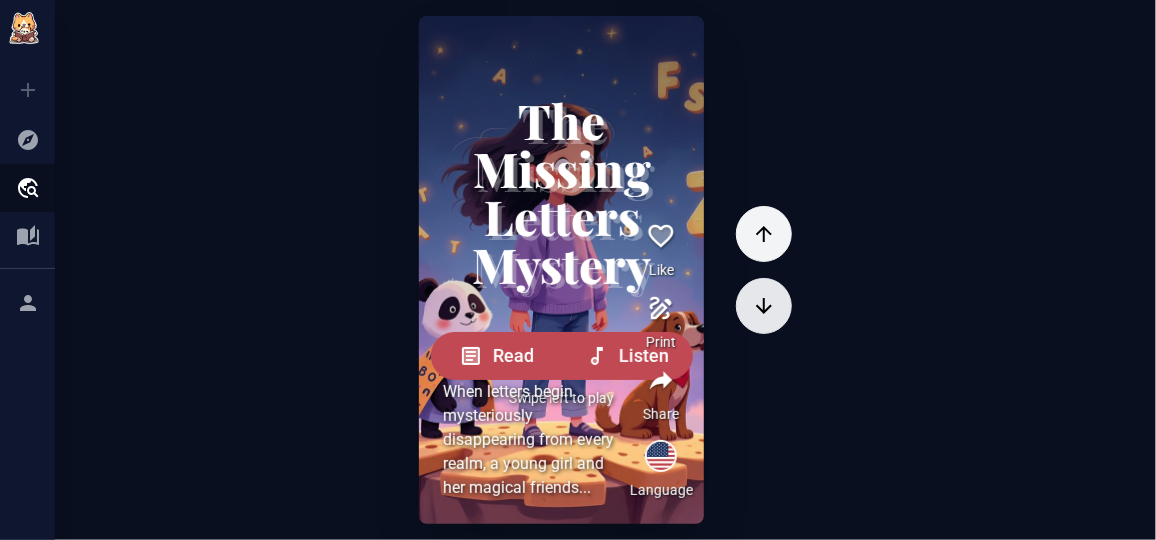 click at bounding box center [764, 234] 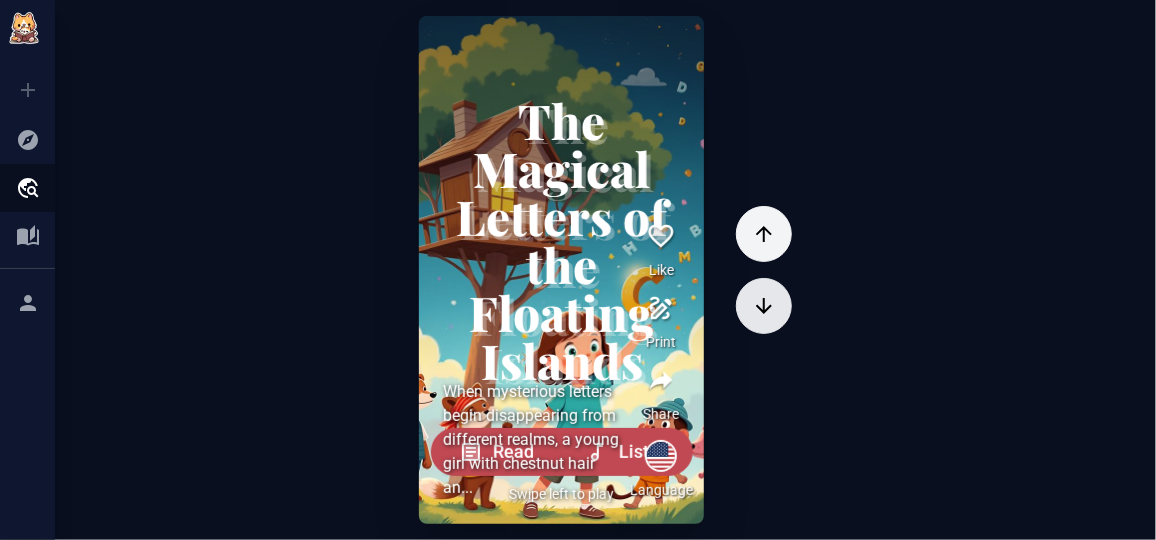 click at bounding box center (764, 234) 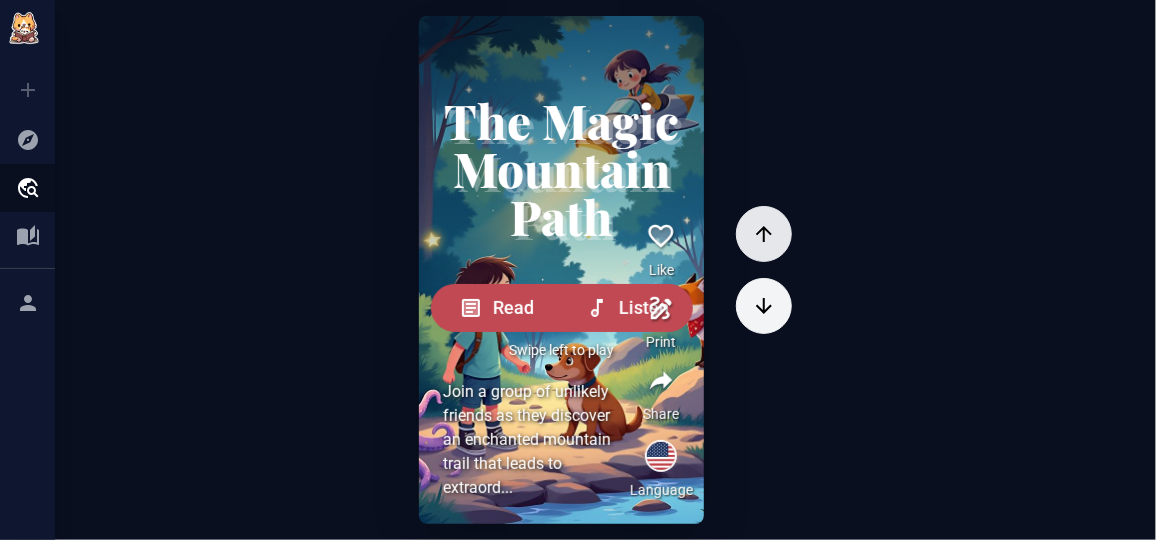 click at bounding box center [764, 234] 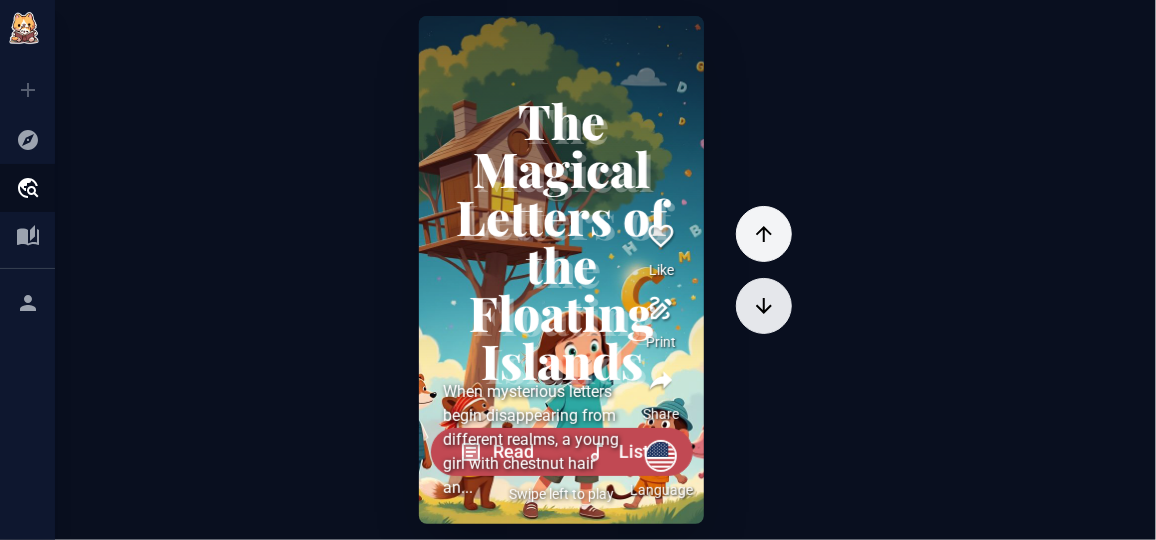click at bounding box center (764, 234) 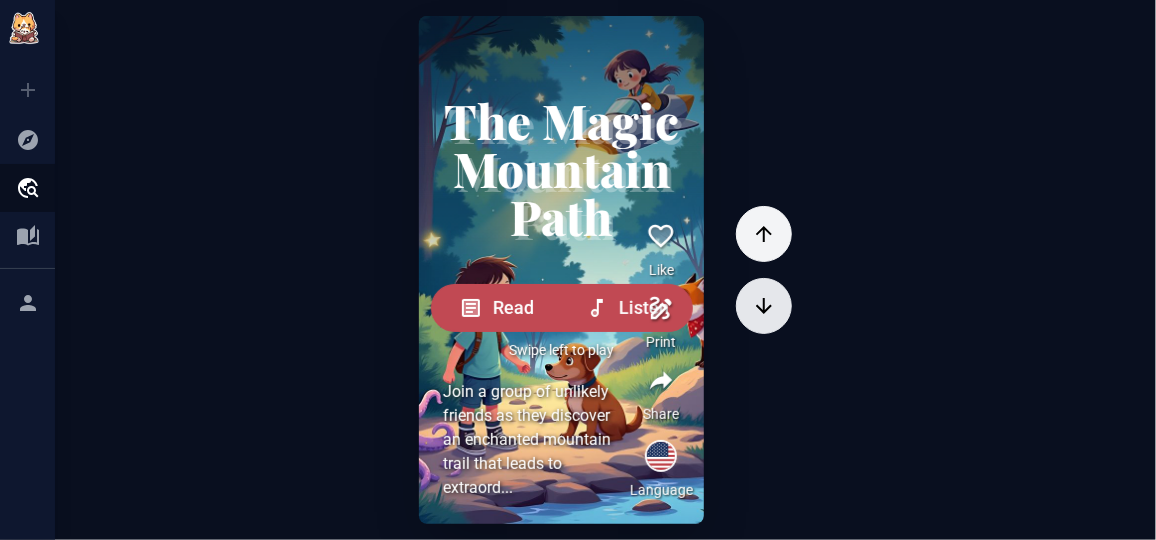 click at bounding box center [764, 234] 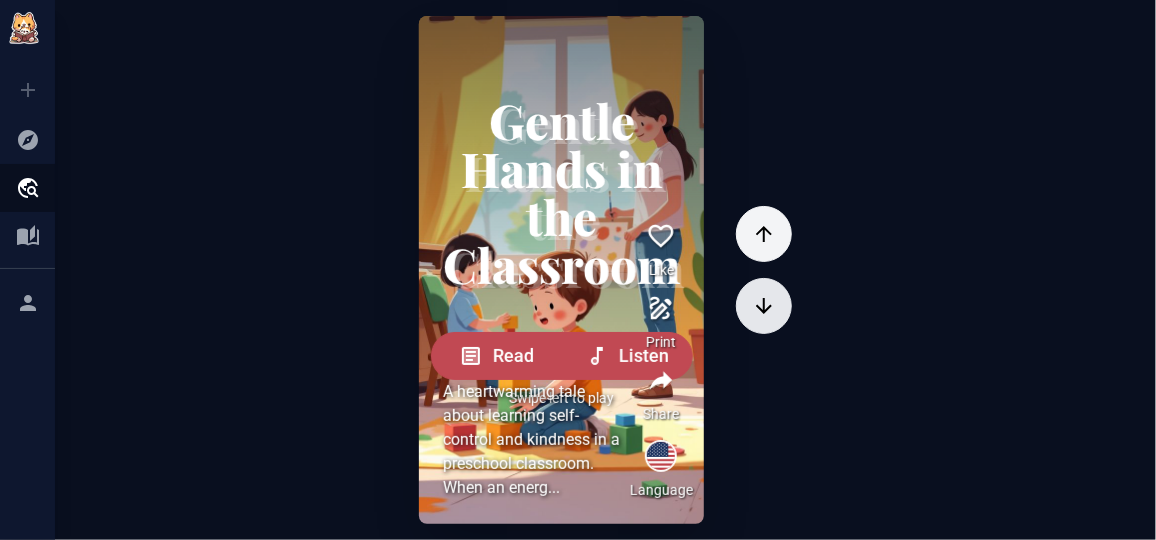 click at bounding box center (764, 234) 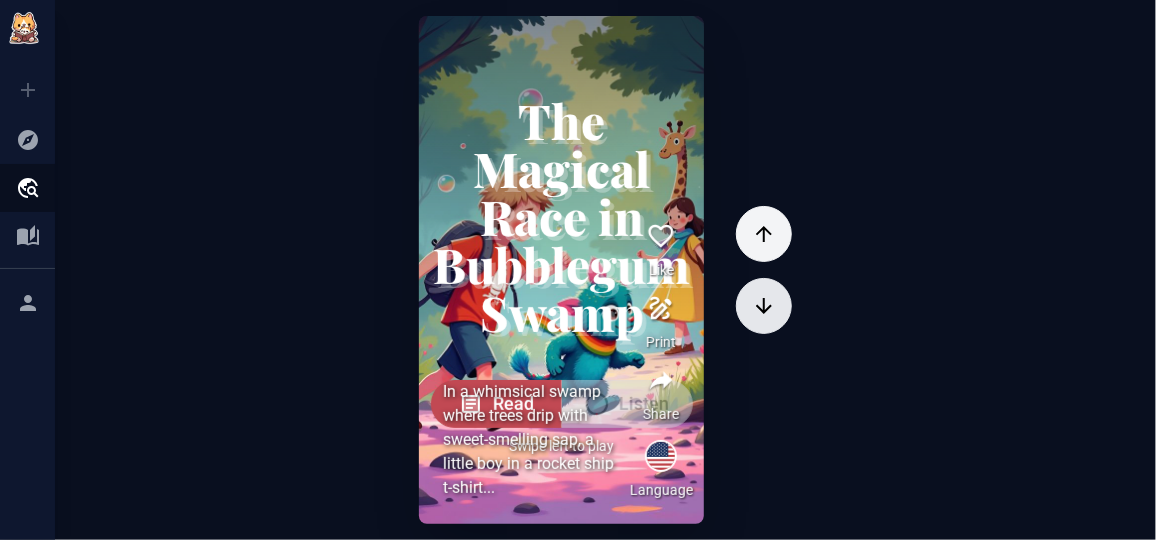 click at bounding box center [764, 234] 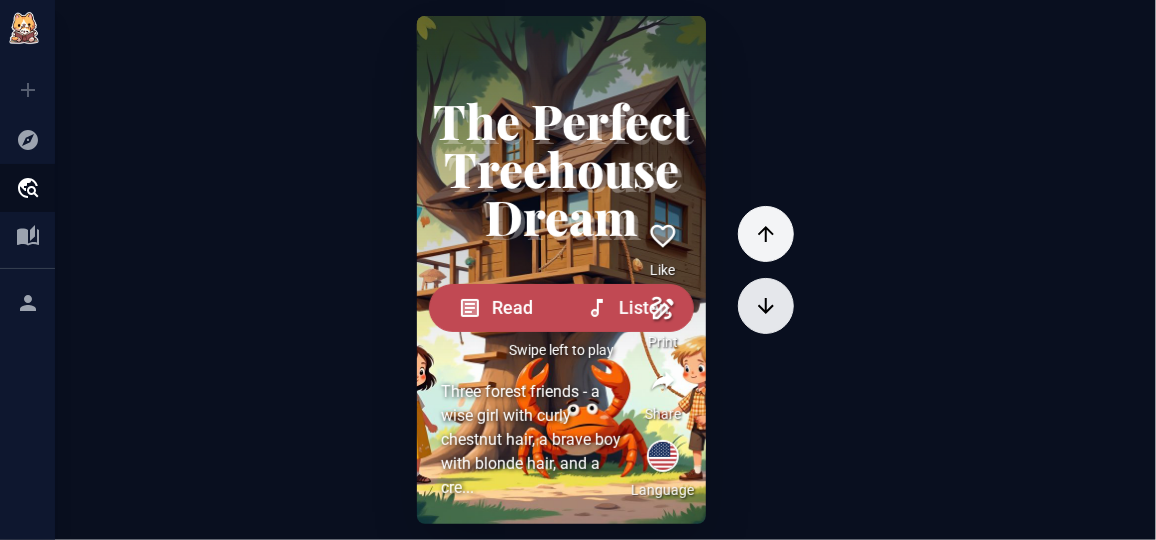 click at bounding box center (766, 234) 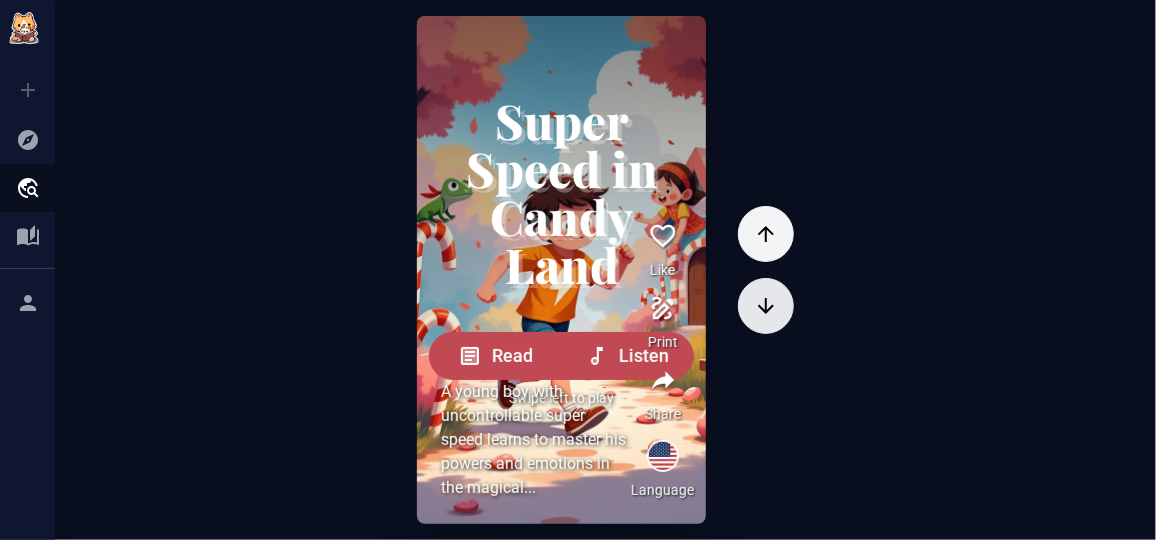 click at bounding box center [766, 234] 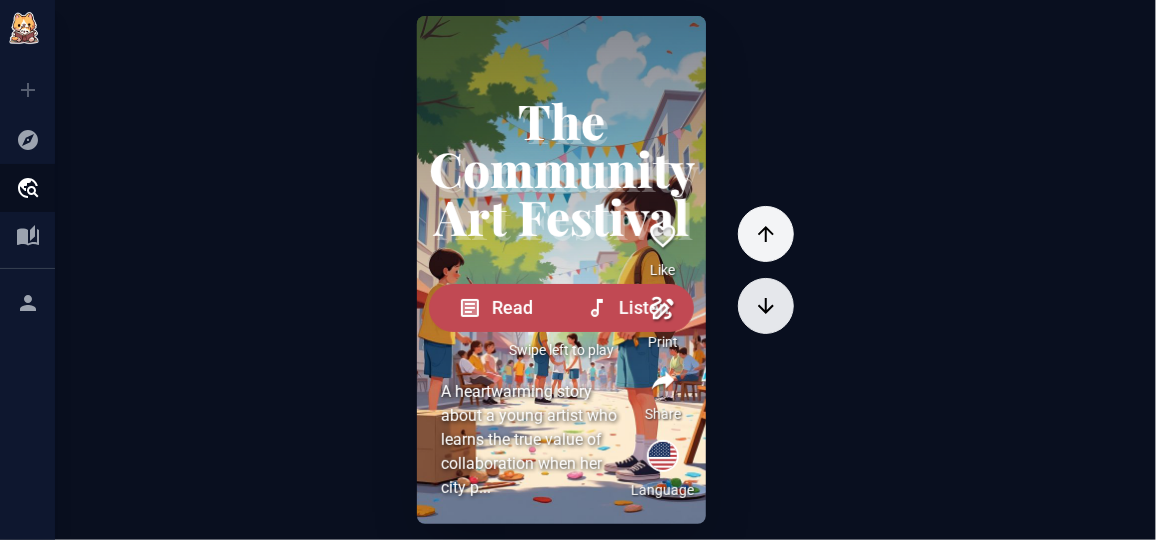 click at bounding box center [766, 234] 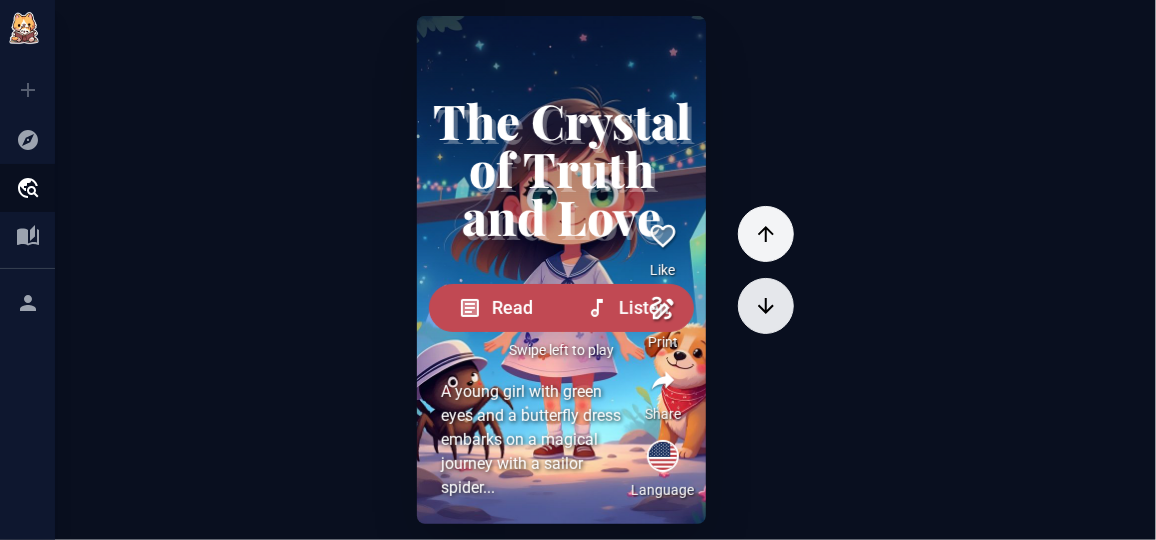 click at bounding box center [766, 234] 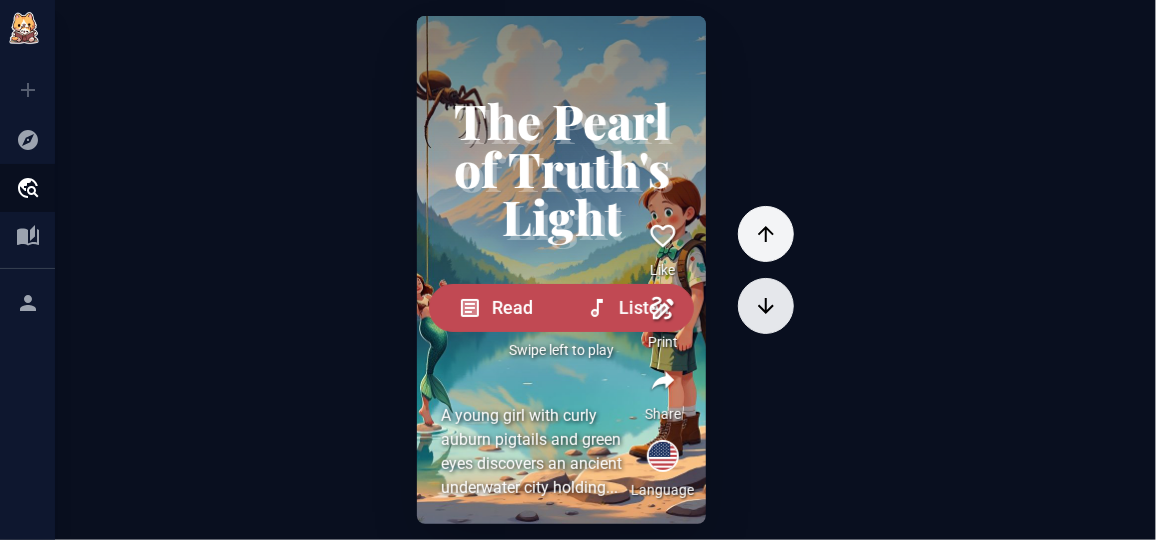 click at bounding box center [766, 234] 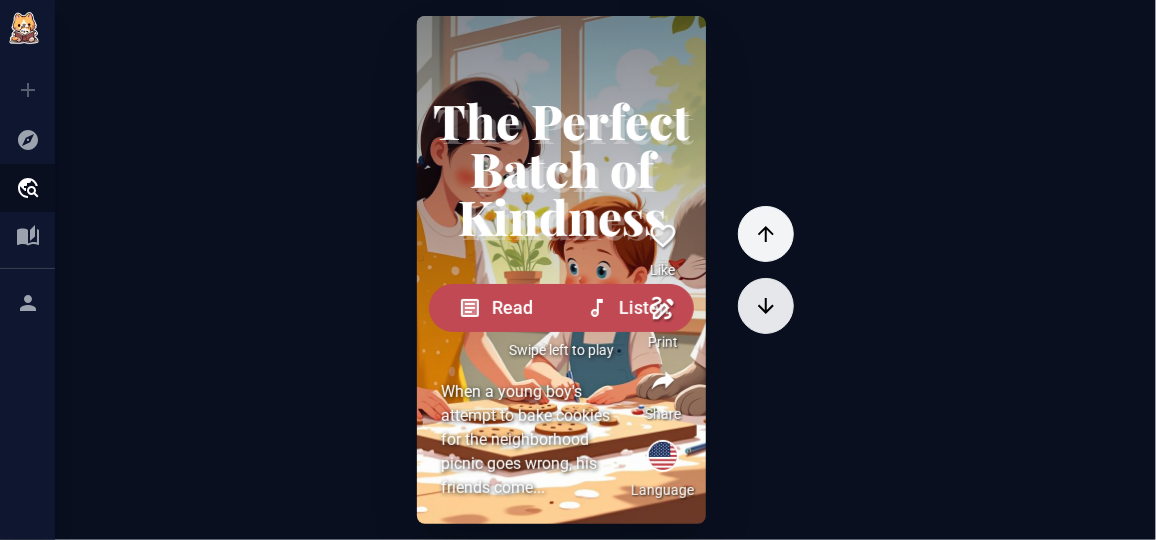 click at bounding box center [766, 234] 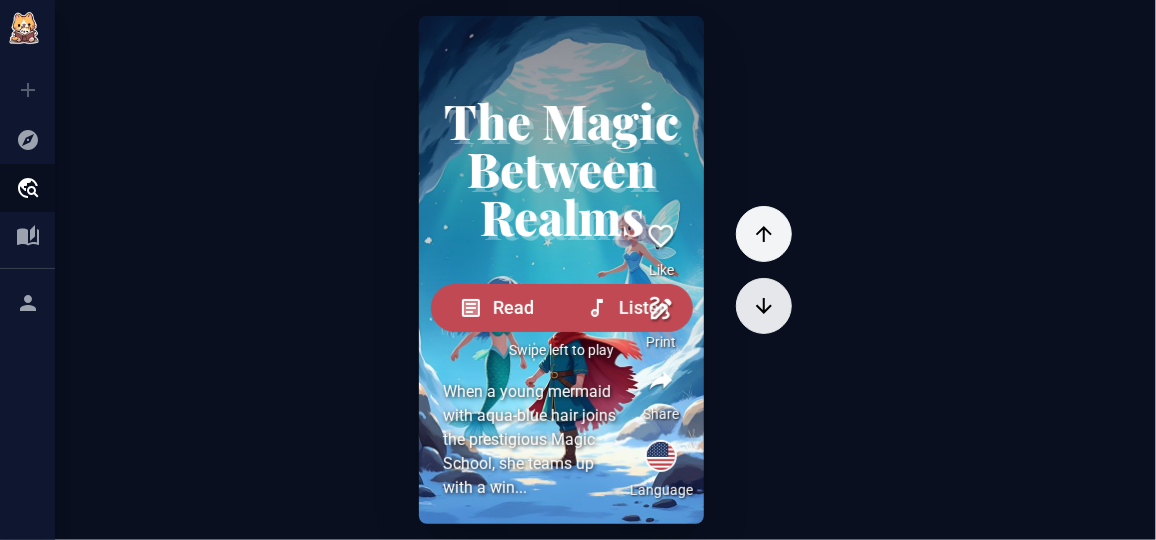 click at bounding box center [764, 234] 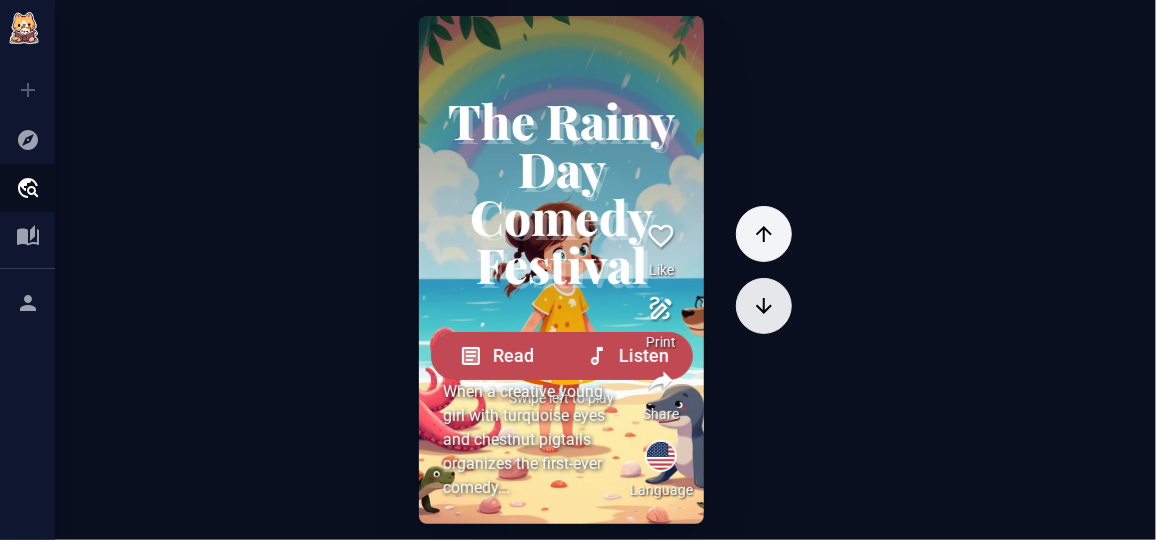 click at bounding box center [764, 234] 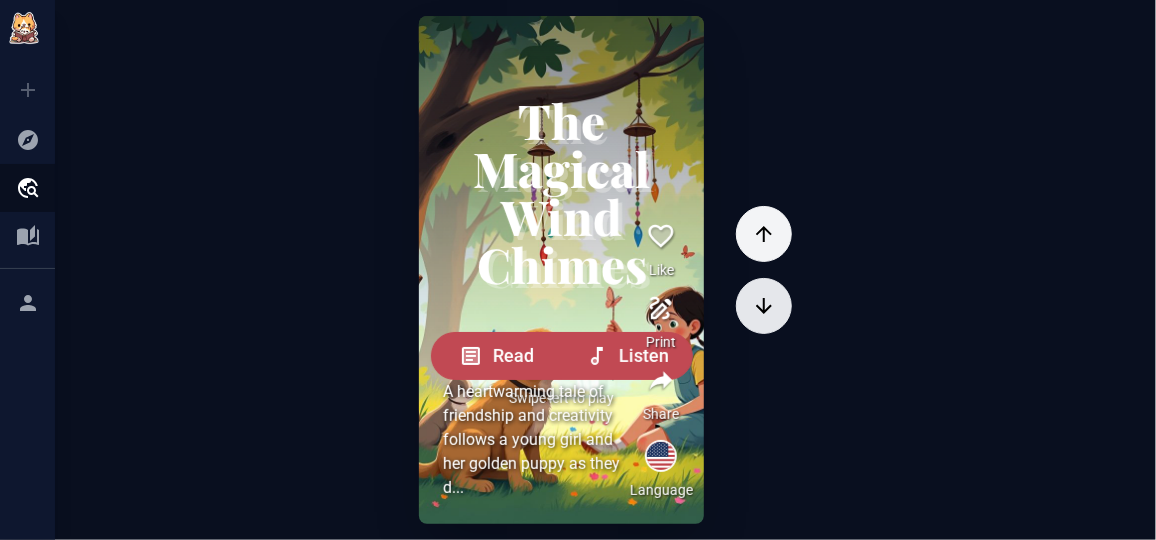 click at bounding box center (764, 234) 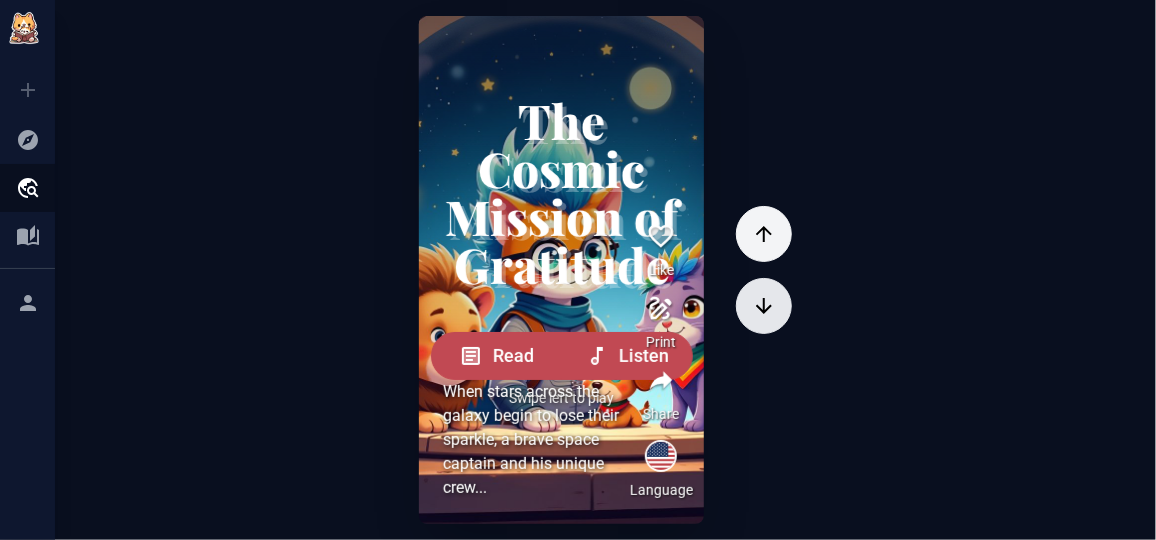 click at bounding box center [764, 234] 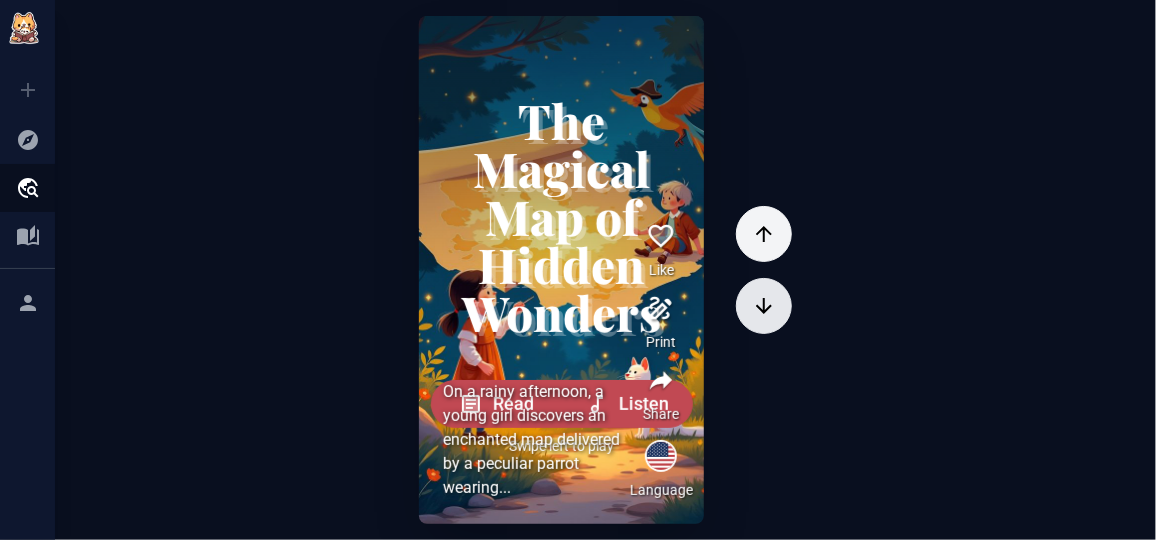 click at bounding box center (764, 234) 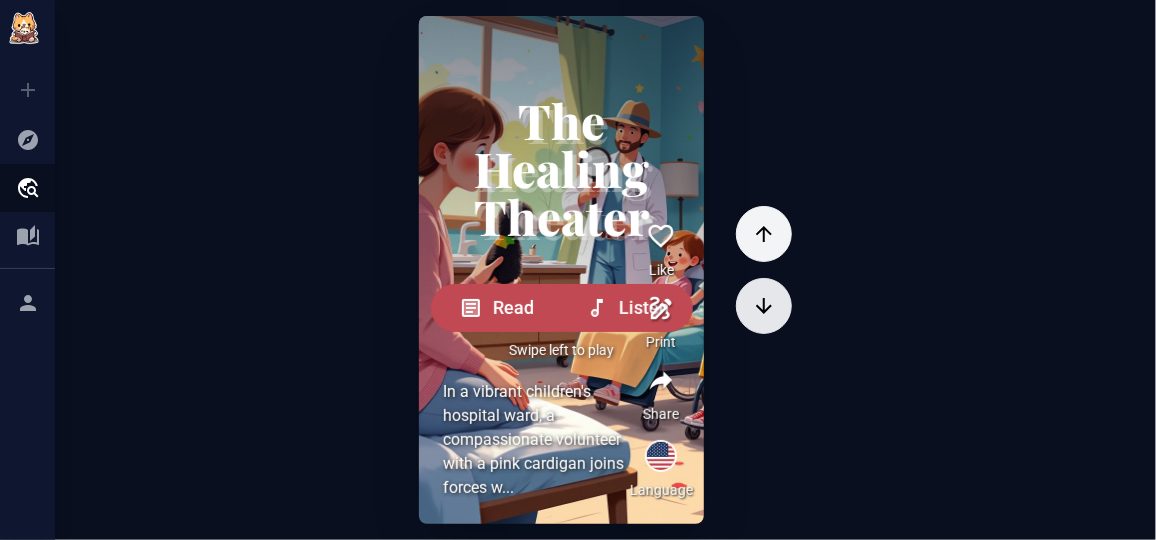 click at bounding box center (764, 234) 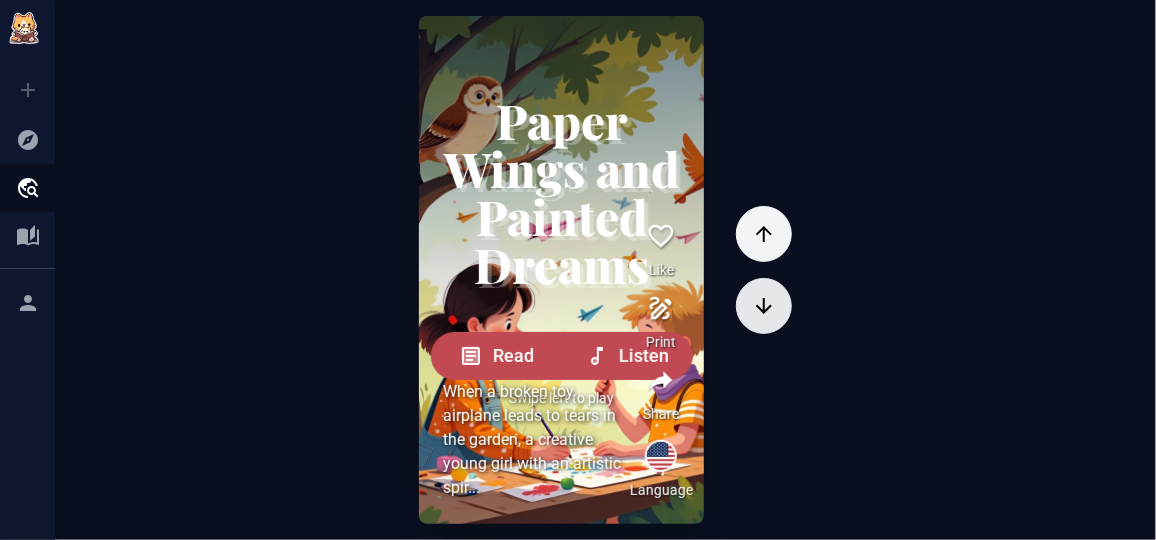 click at bounding box center [764, 234] 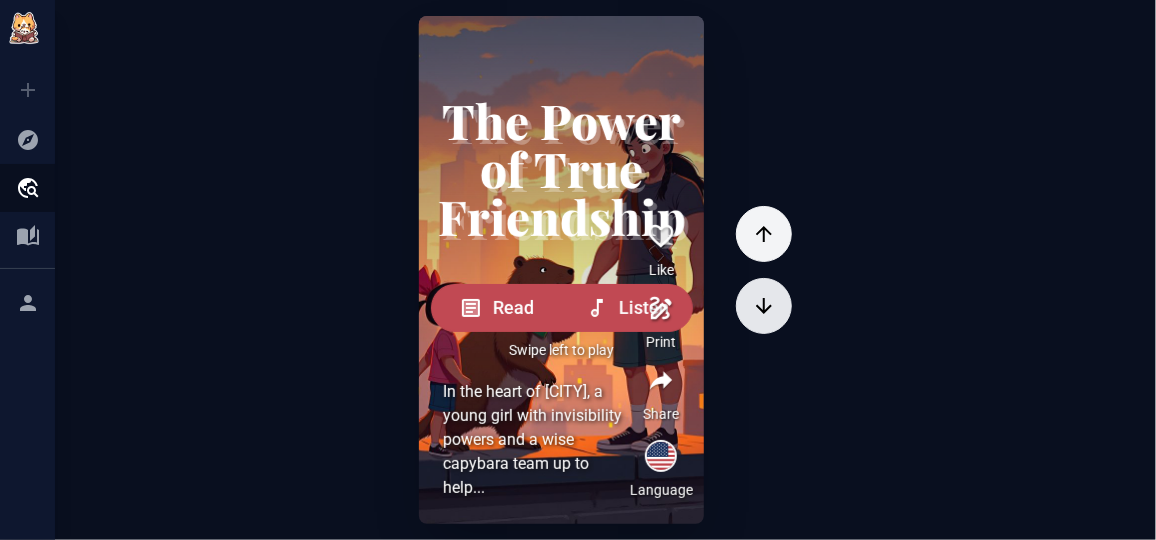 click at bounding box center [764, 234] 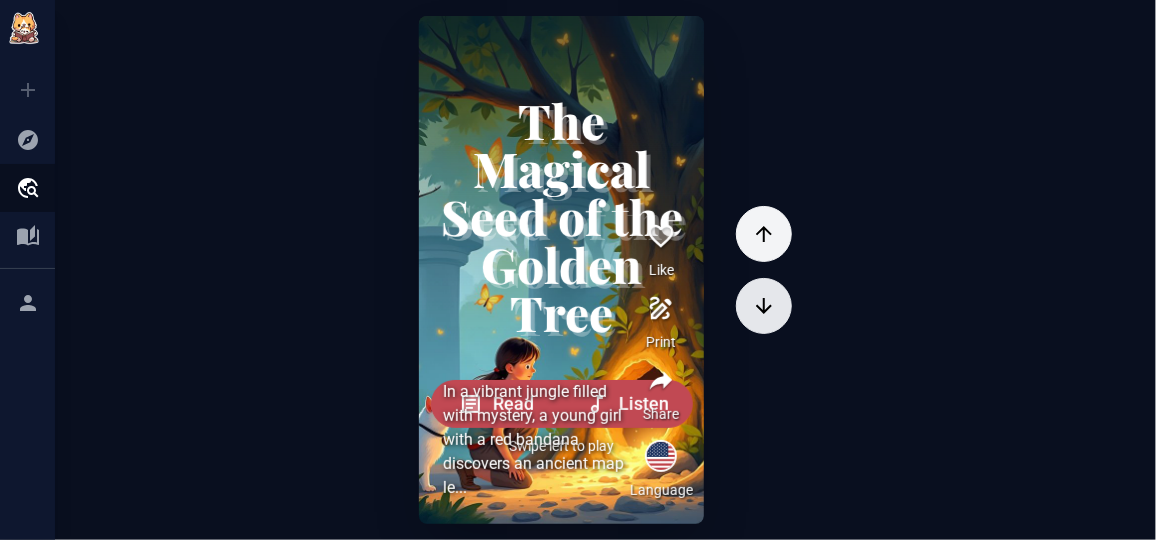 click at bounding box center (764, 234) 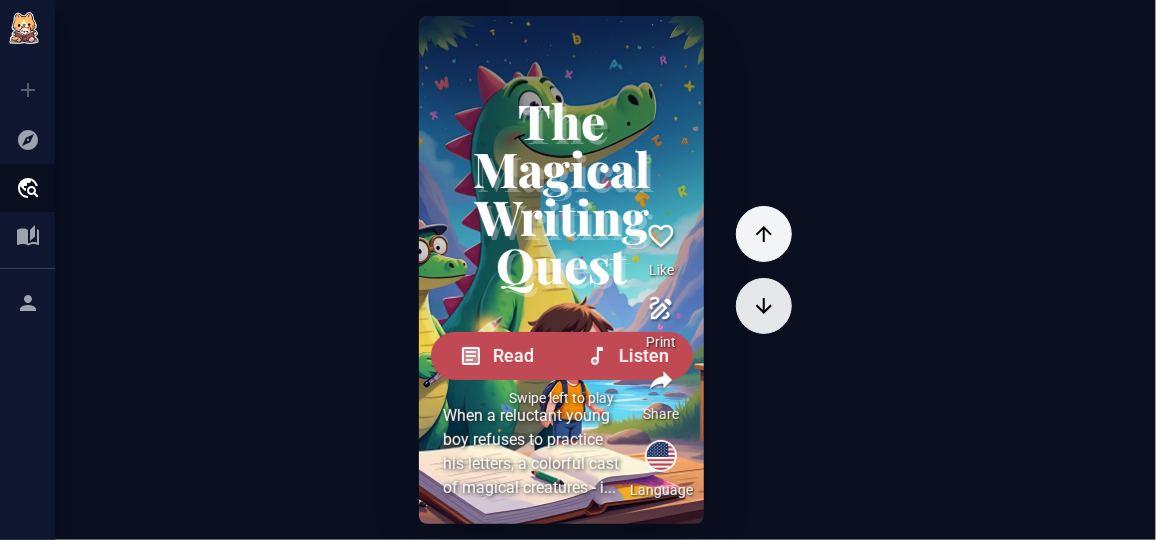 click at bounding box center (764, 234) 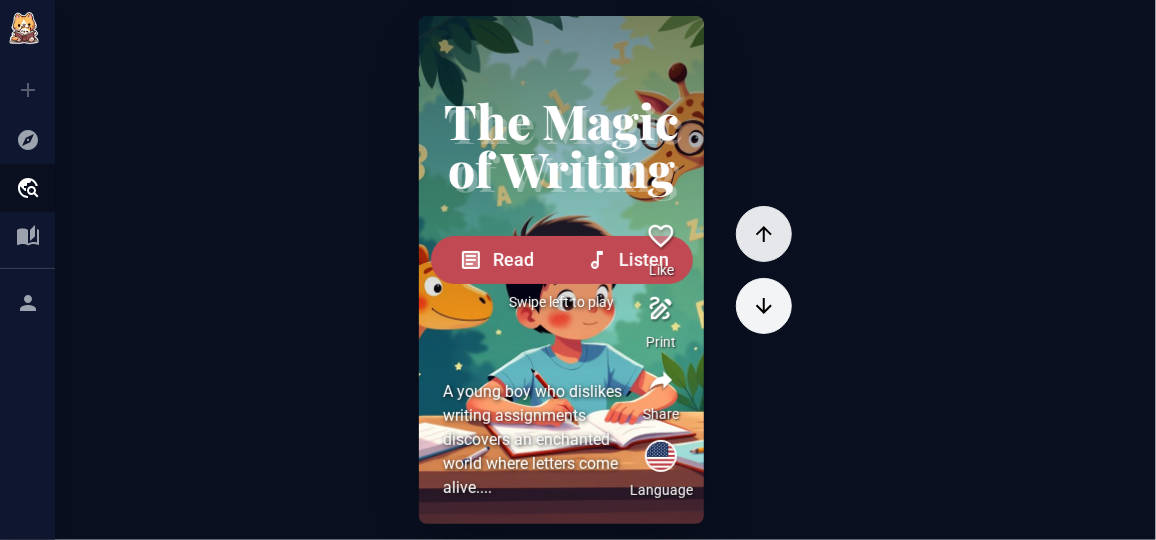 click at bounding box center [764, 234] 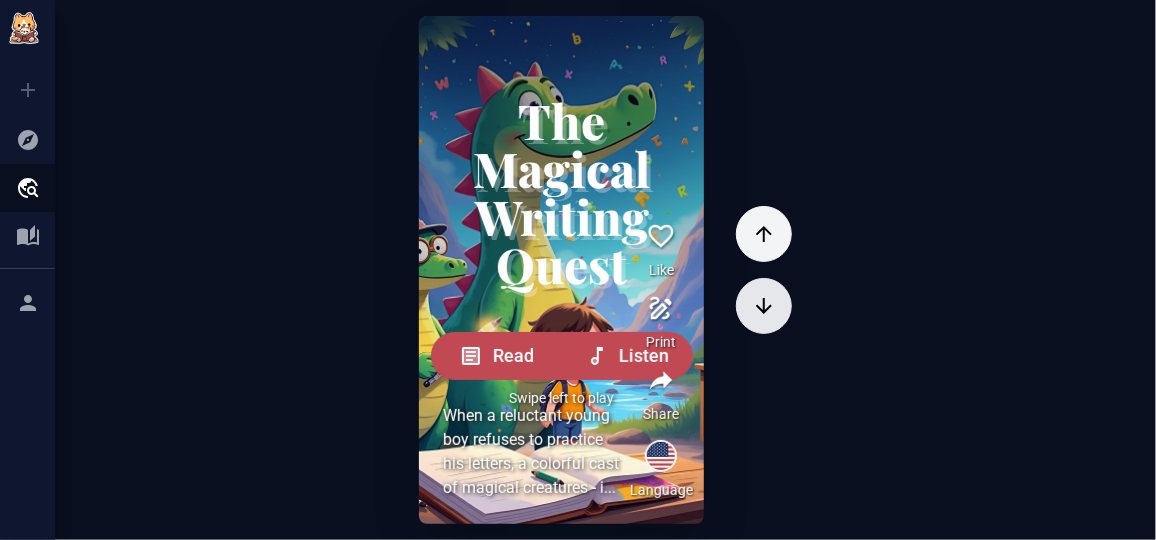 click at bounding box center (764, 234) 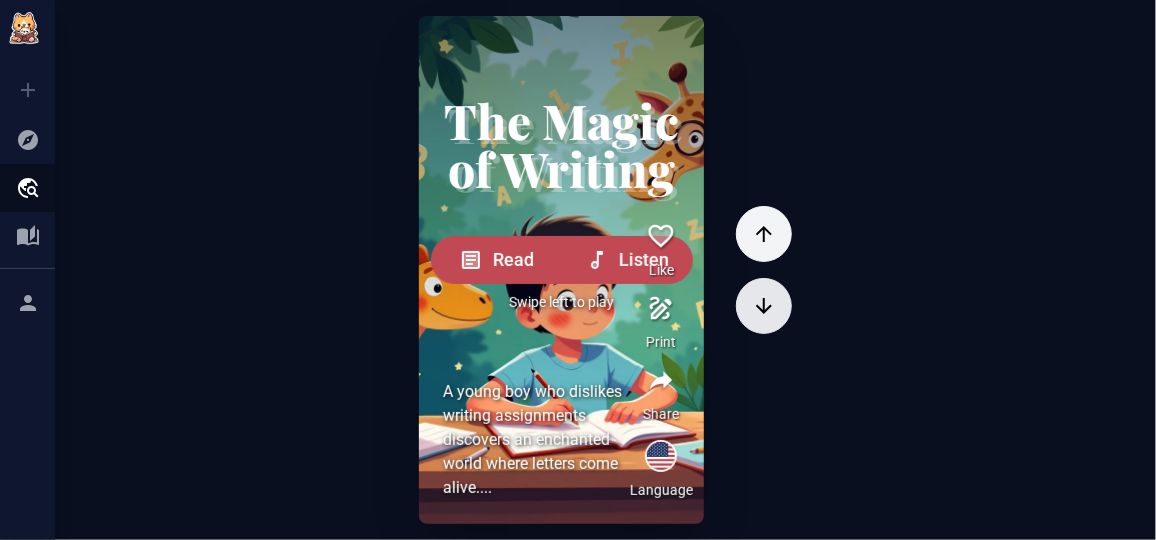 click at bounding box center (764, 234) 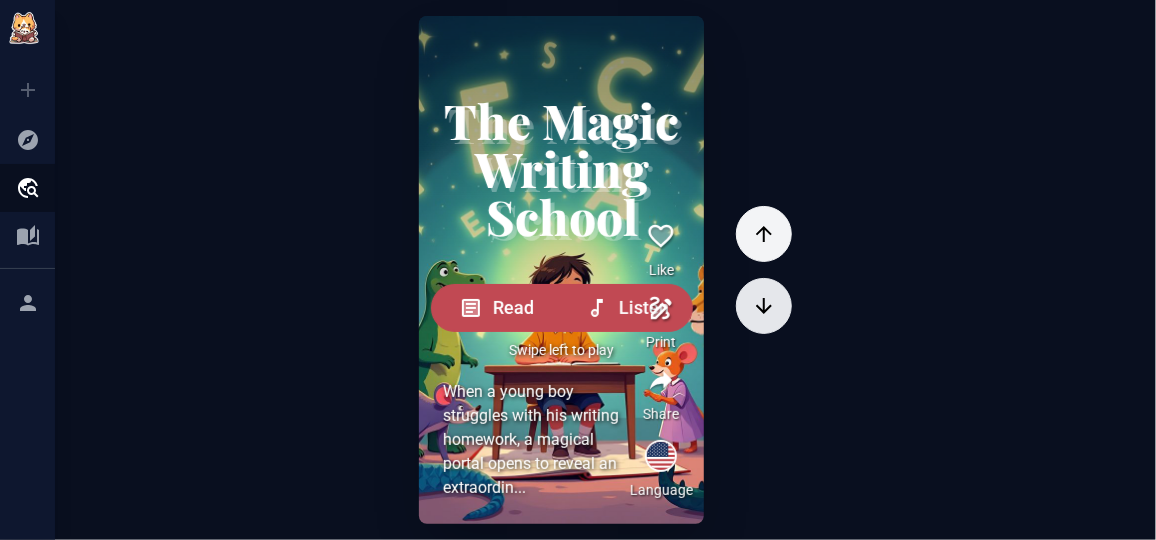 click at bounding box center [764, 234] 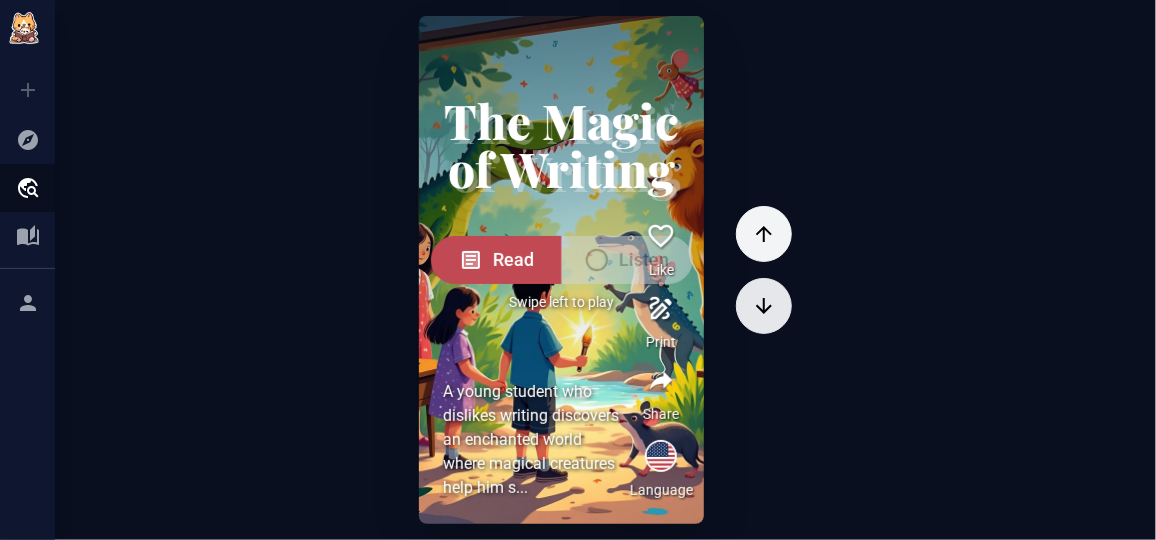 click at bounding box center (764, 234) 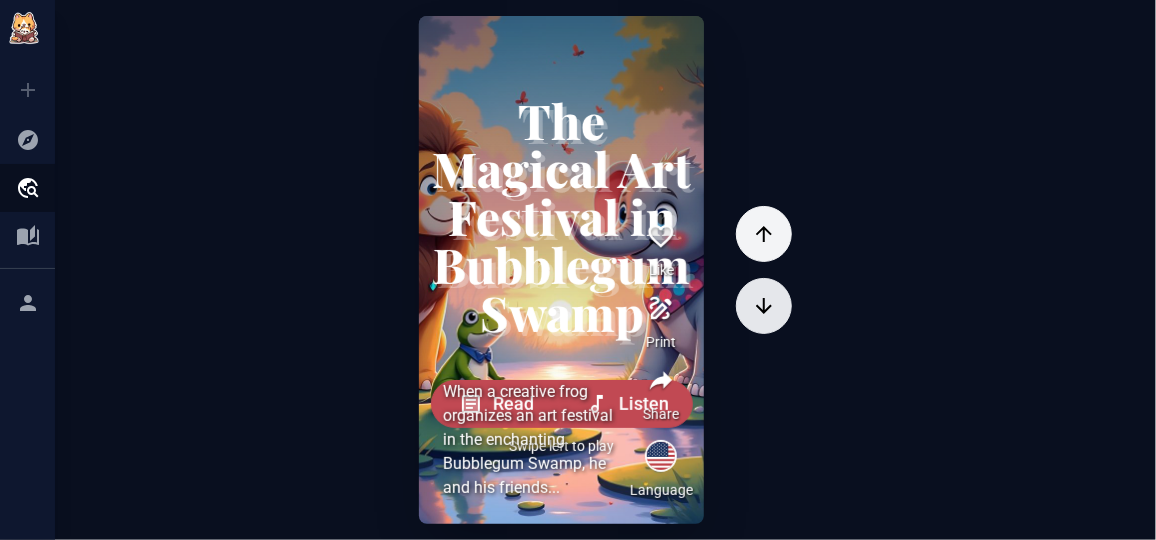 click at bounding box center [764, 234] 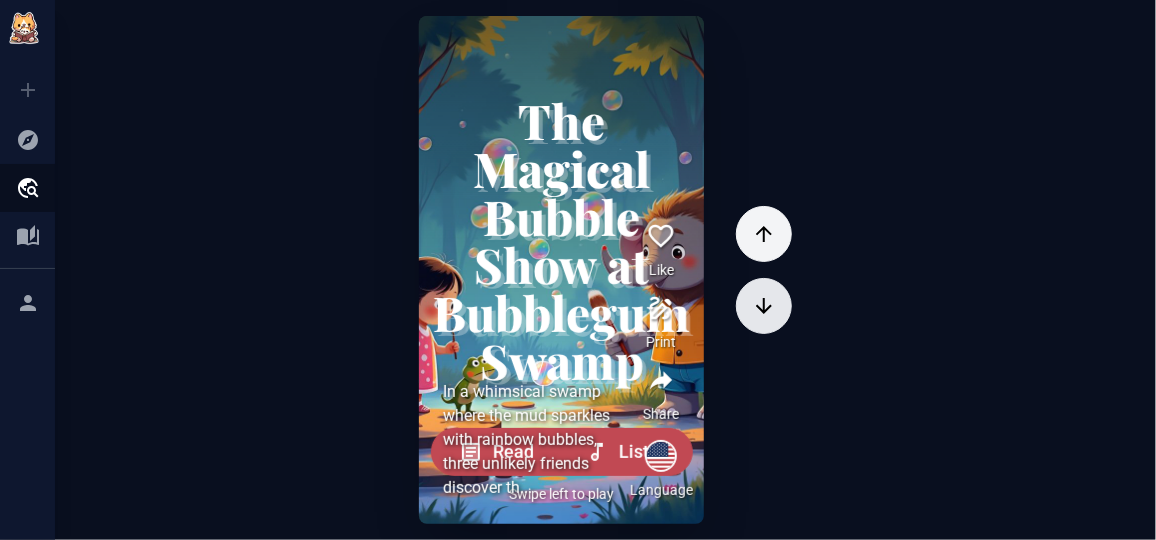 click at bounding box center [764, 234] 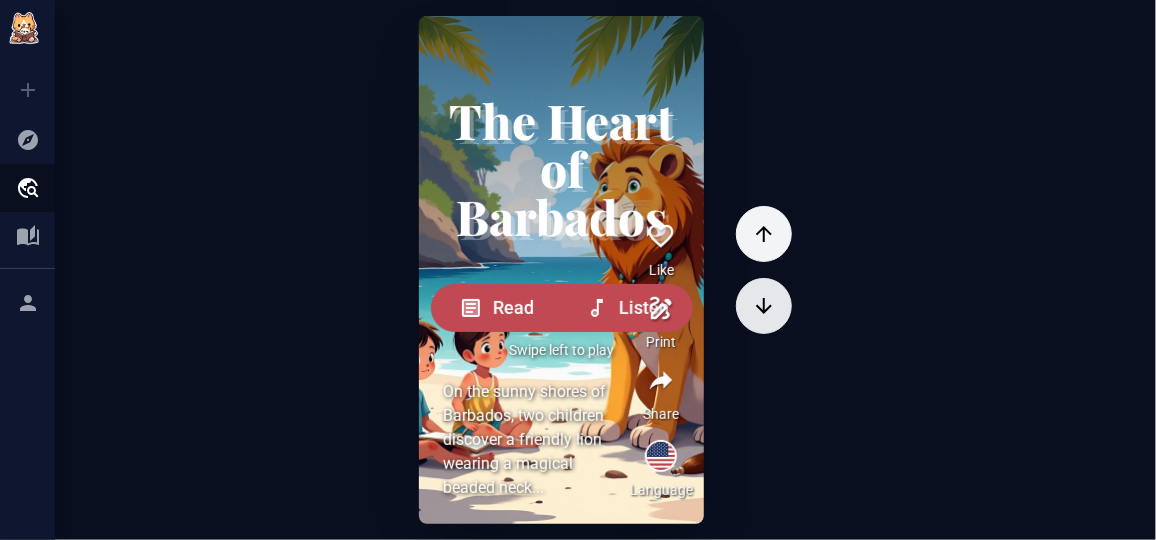 click at bounding box center (764, 234) 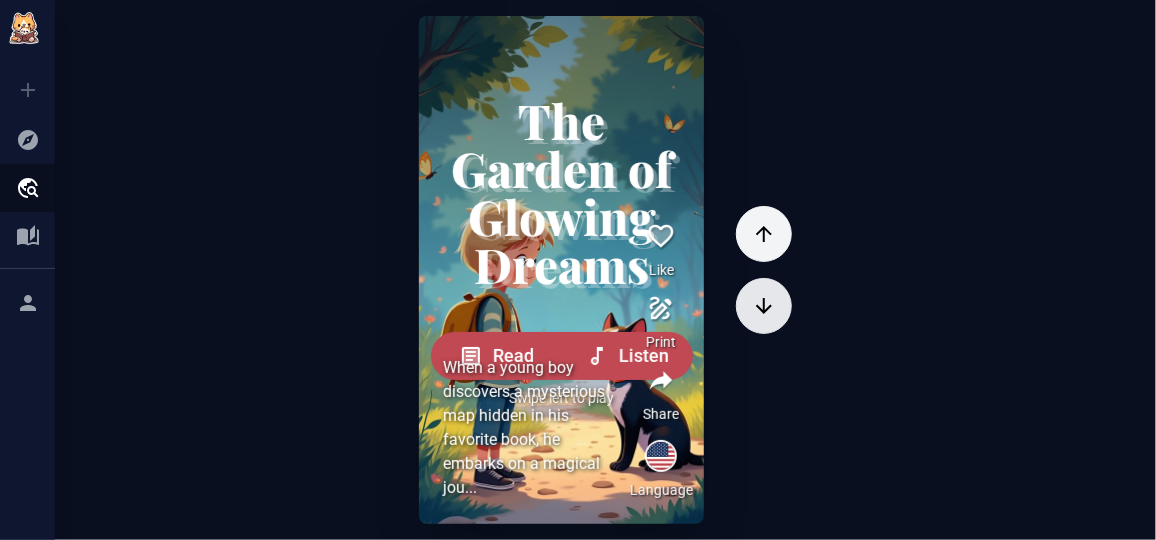 click at bounding box center [764, 234] 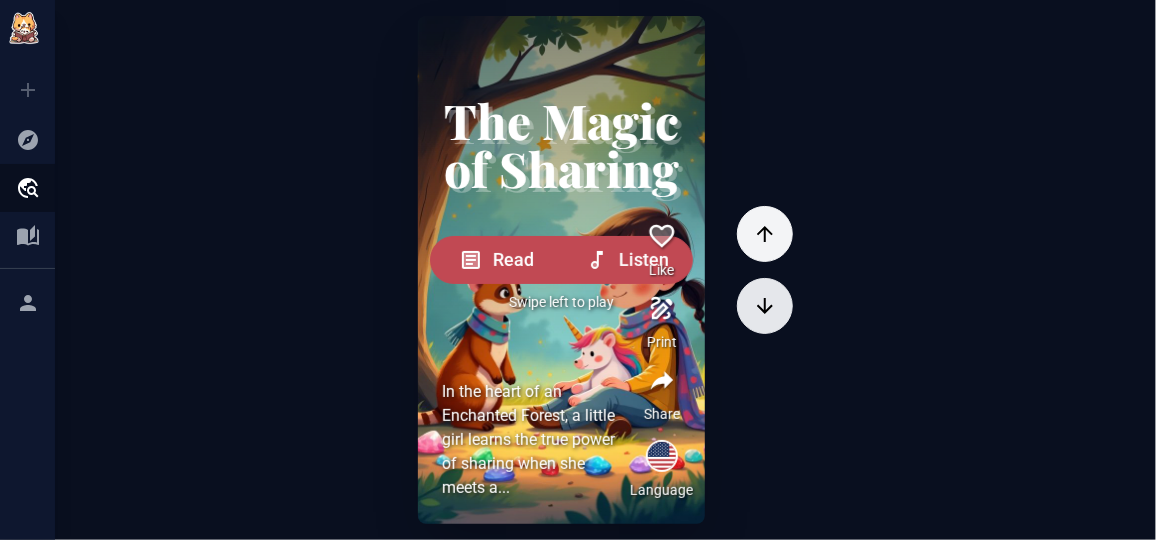 click at bounding box center (765, 234) 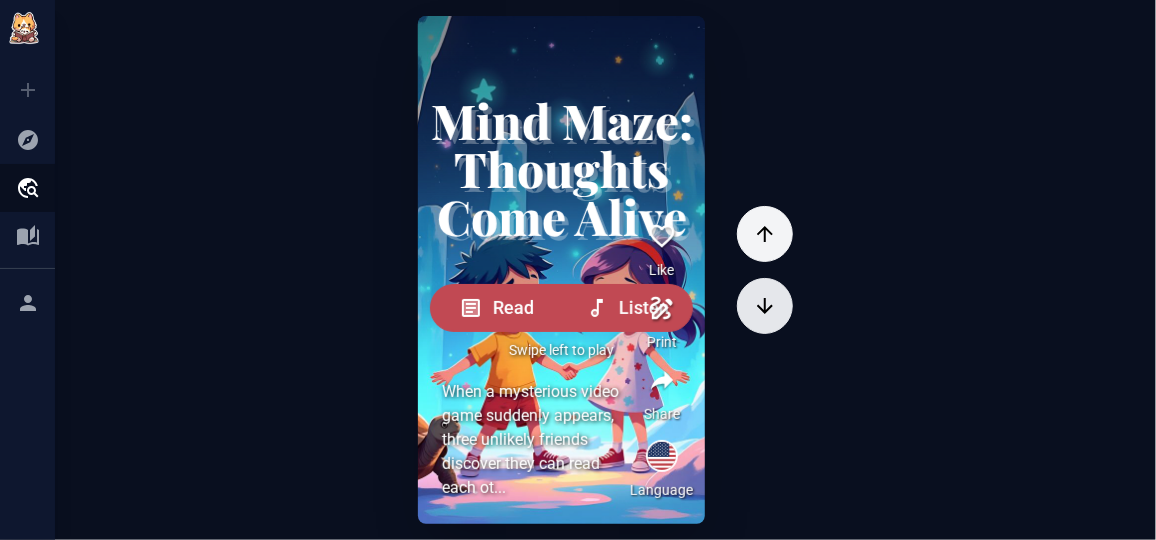click at bounding box center [765, 234] 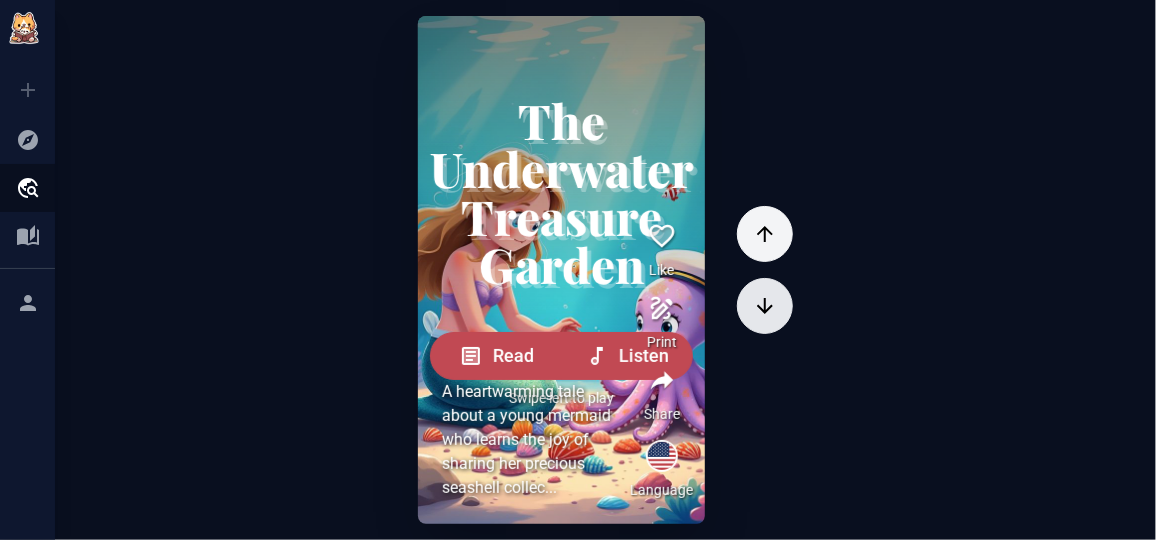 click at bounding box center (765, 234) 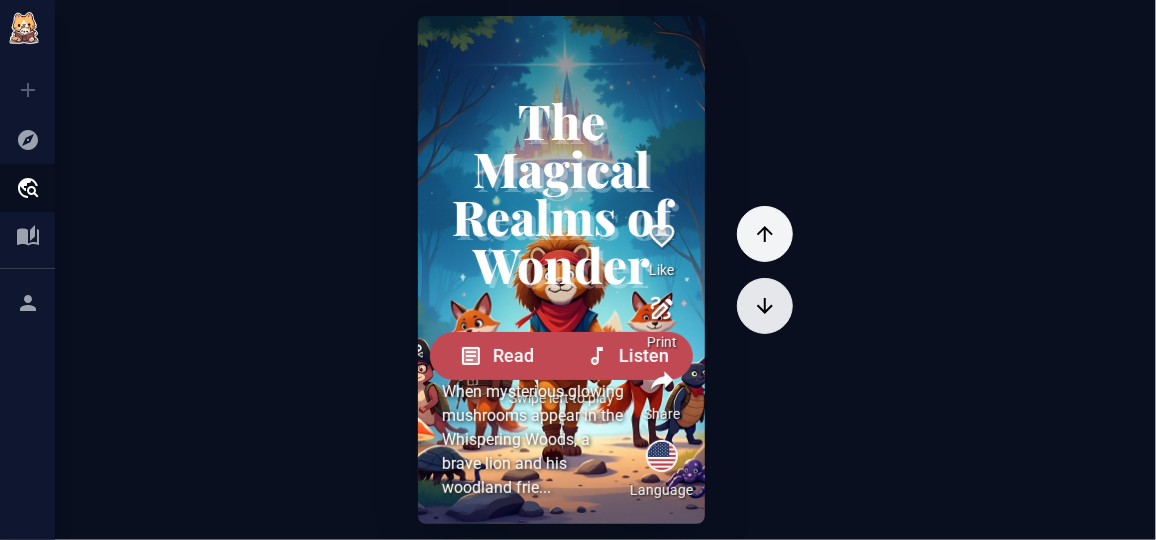 click at bounding box center (765, 234) 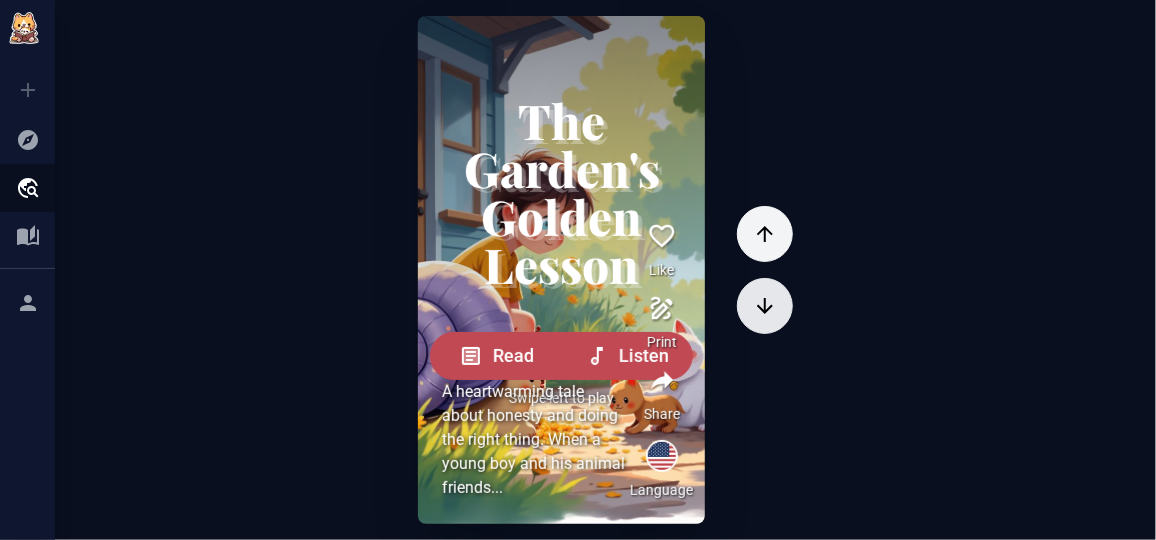 click at bounding box center (765, 234) 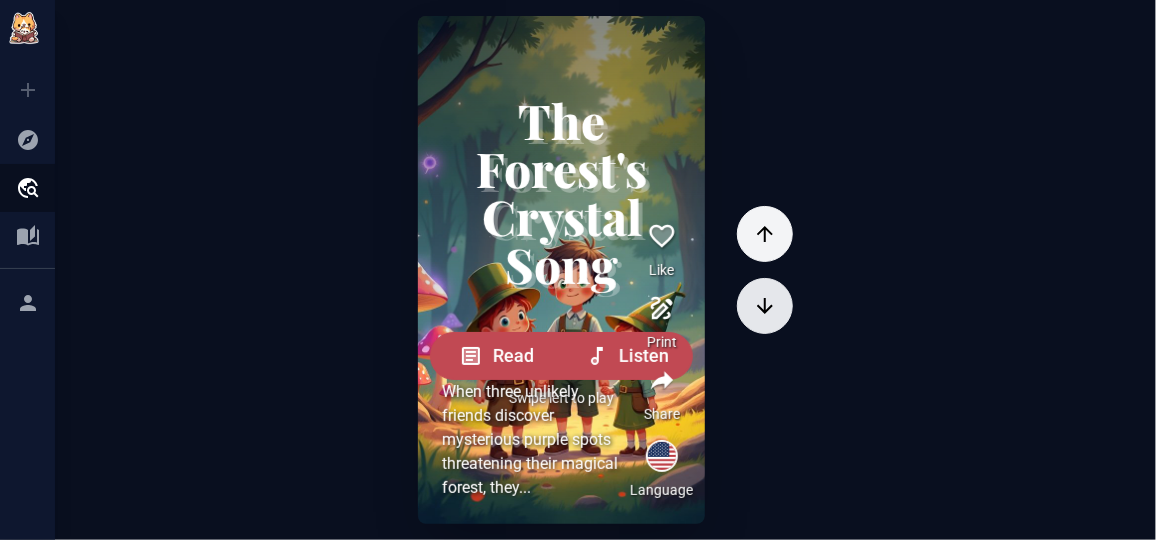click at bounding box center (765, 234) 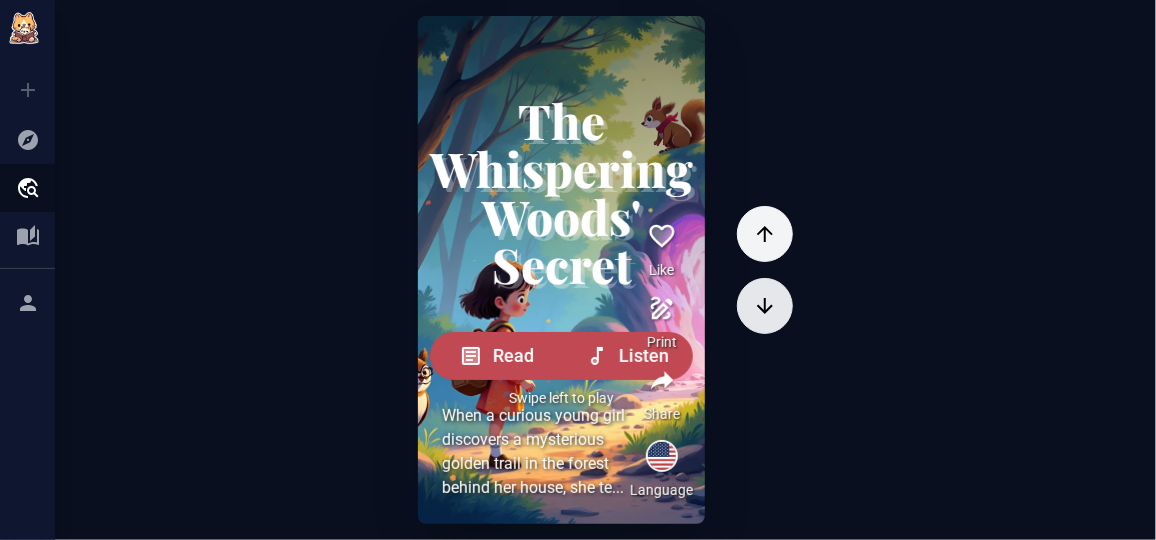 click at bounding box center [765, 234] 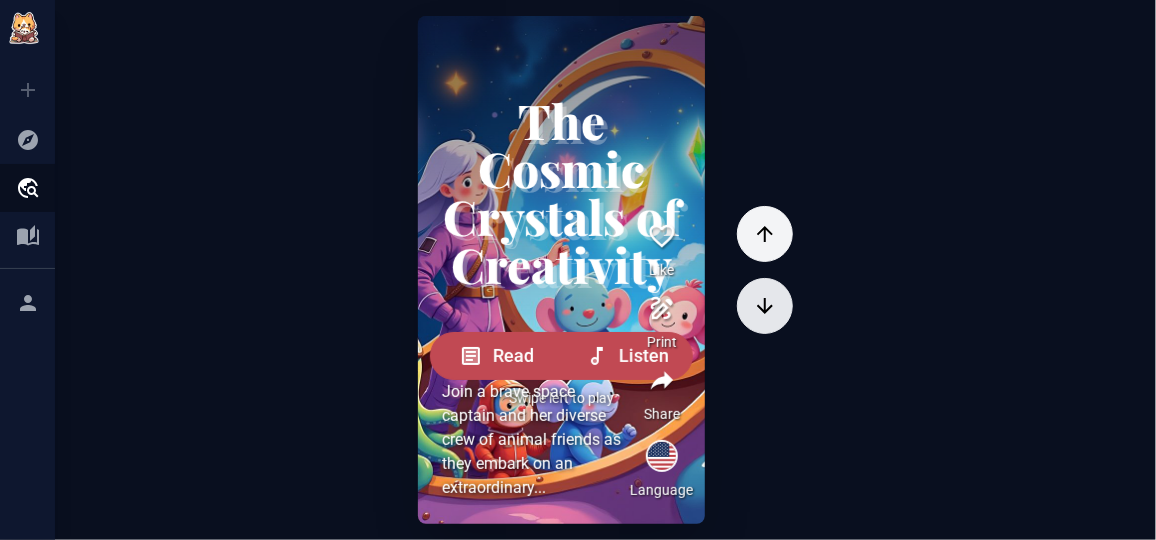 click at bounding box center (765, 234) 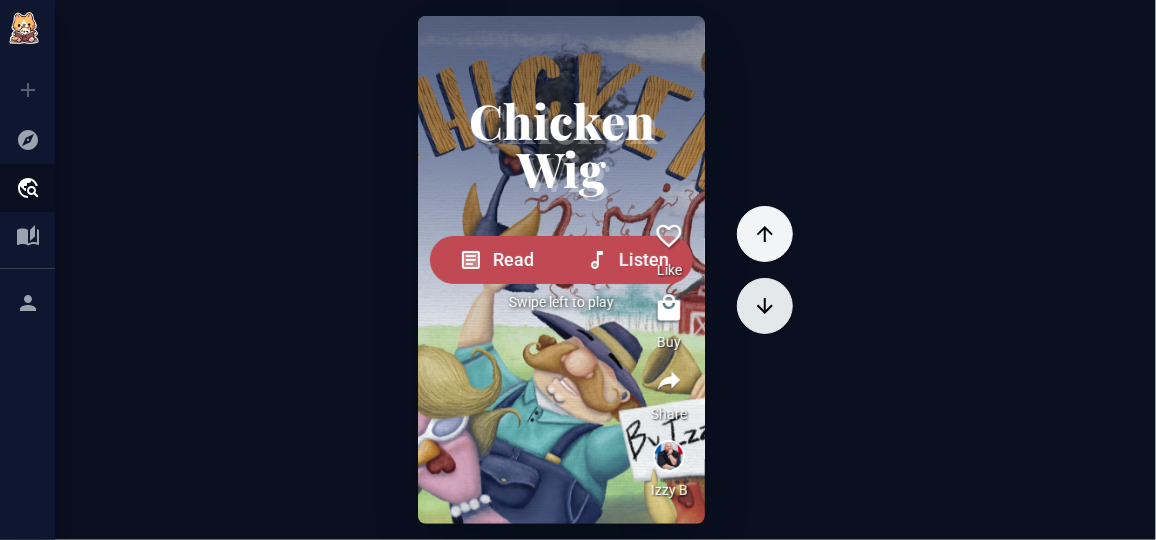 click at bounding box center (765, 234) 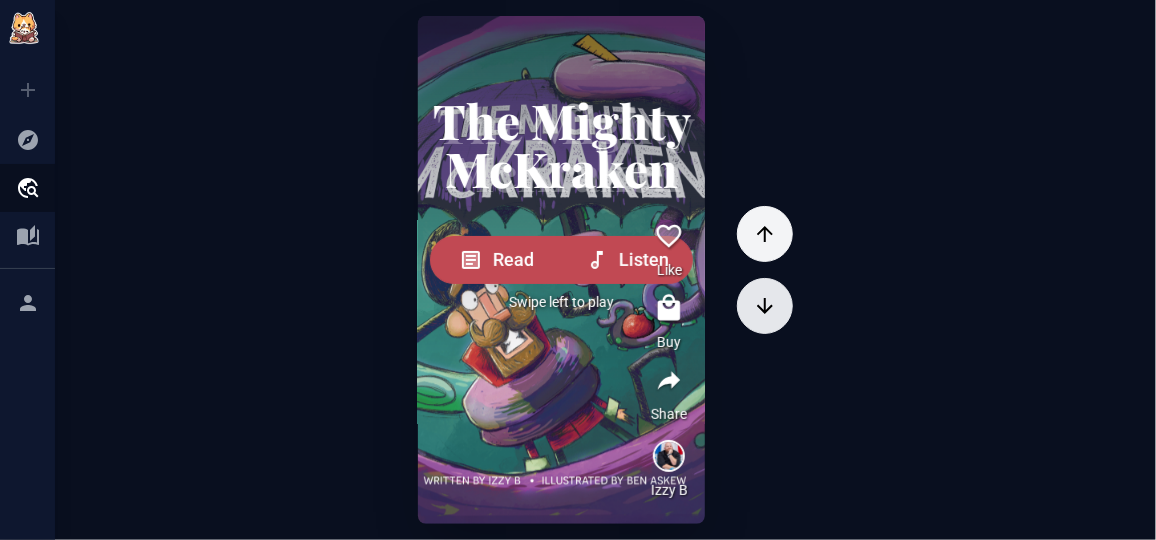 click at bounding box center (765, 234) 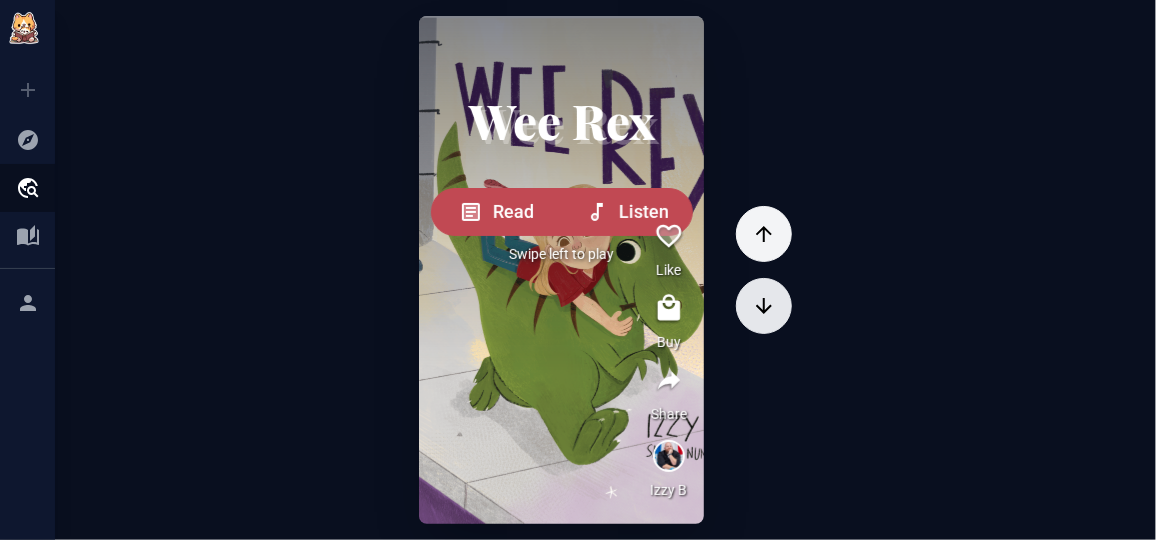 click at bounding box center [764, 234] 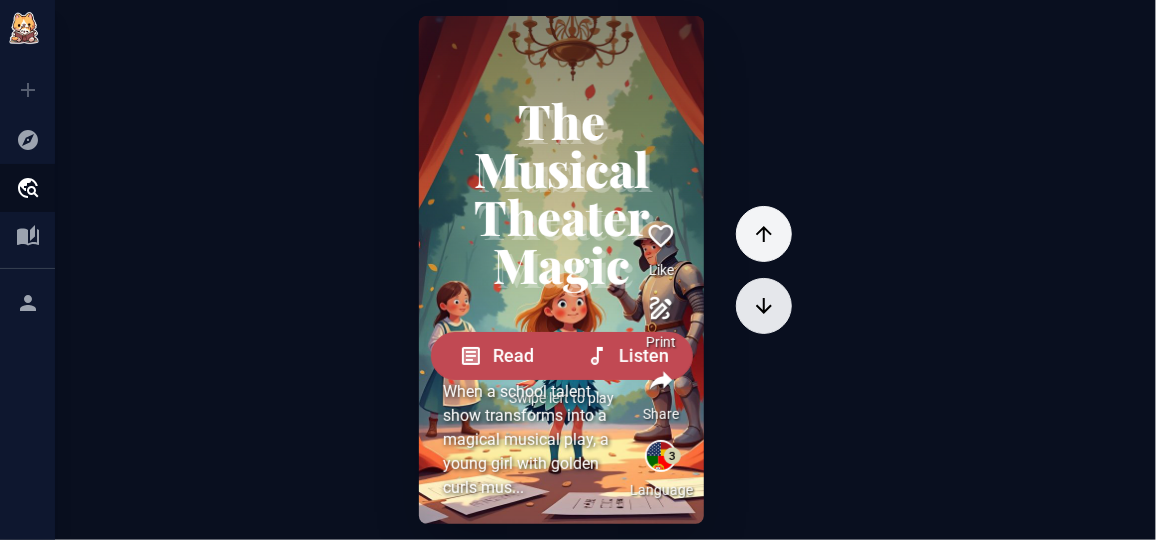 click at bounding box center [764, 234] 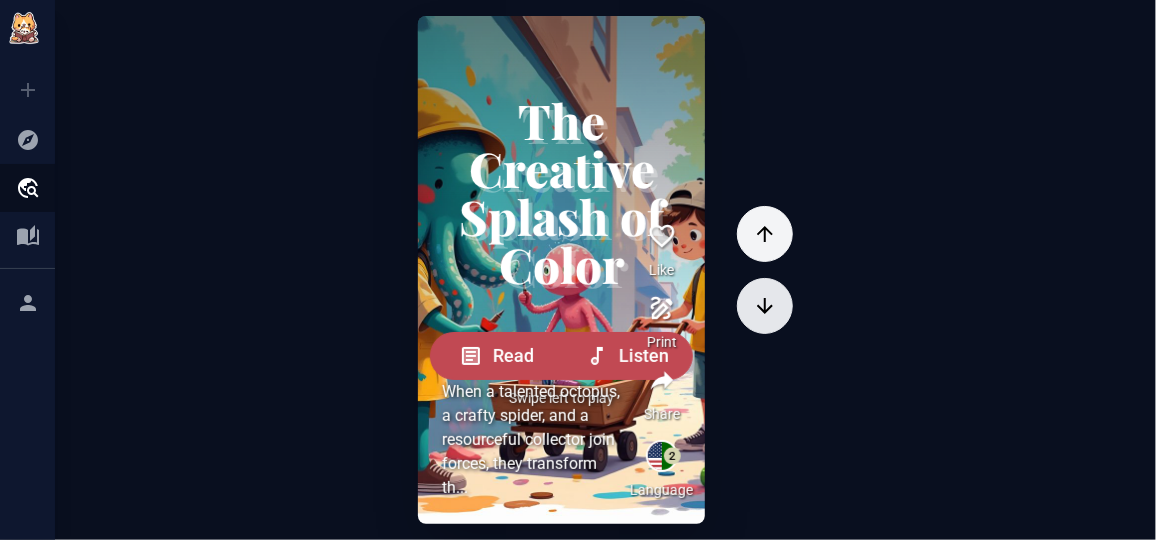 click at bounding box center [765, 234] 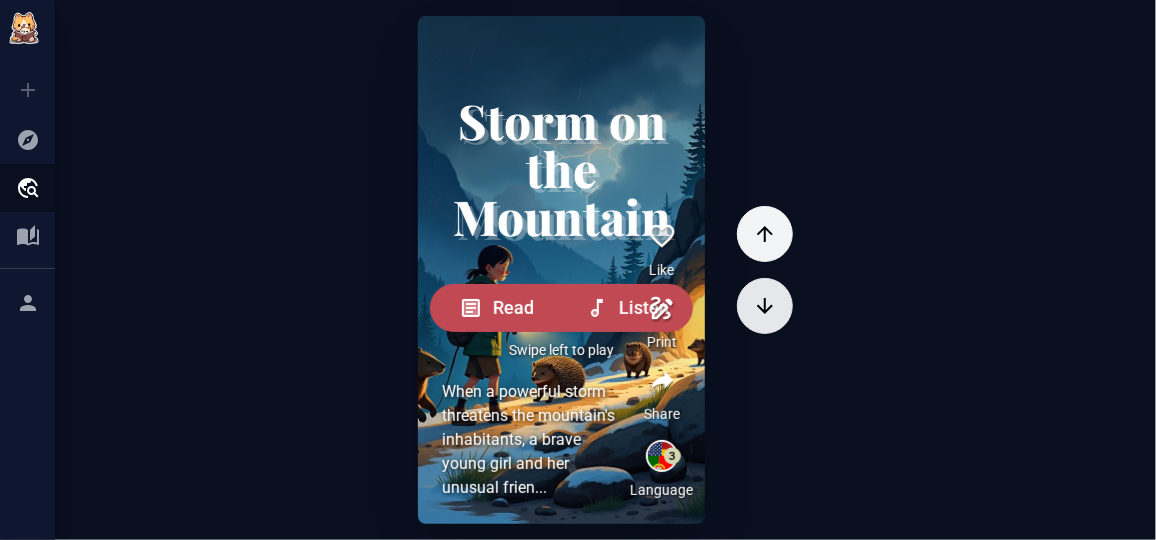 click at bounding box center [765, 234] 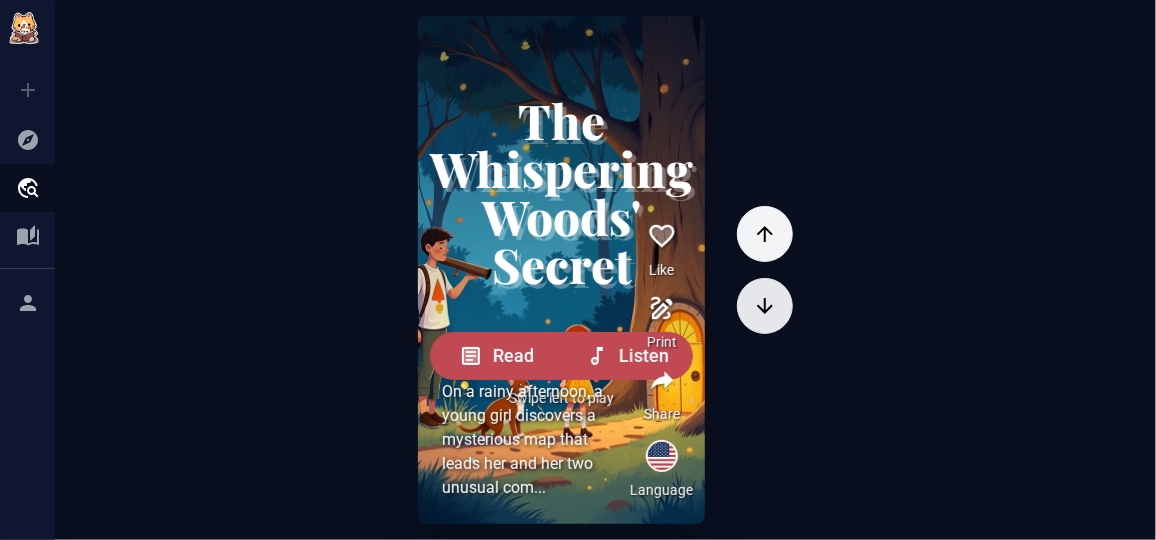click at bounding box center [765, 234] 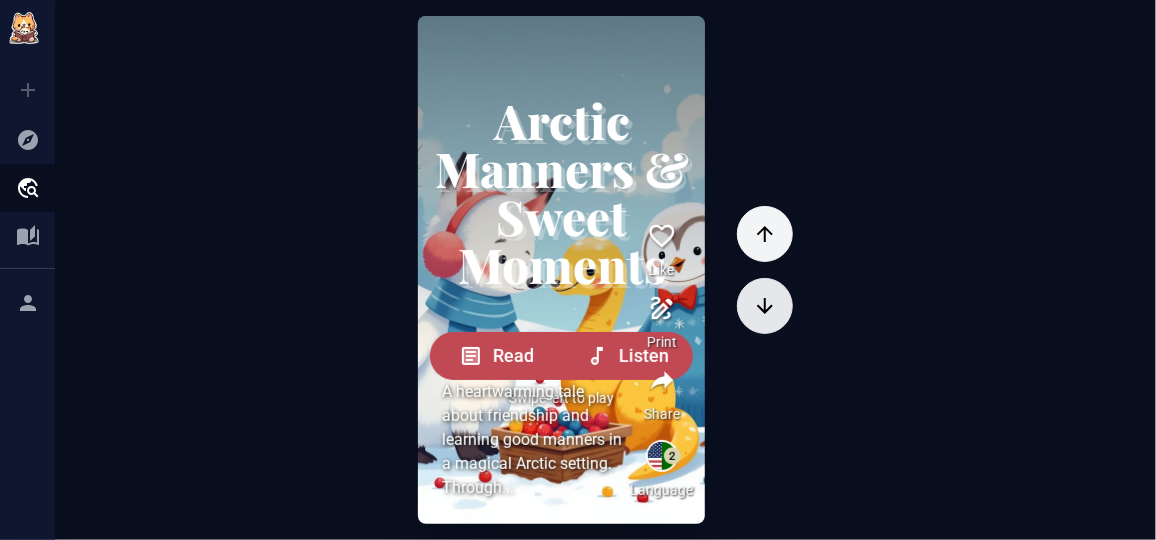 click at bounding box center (765, 234) 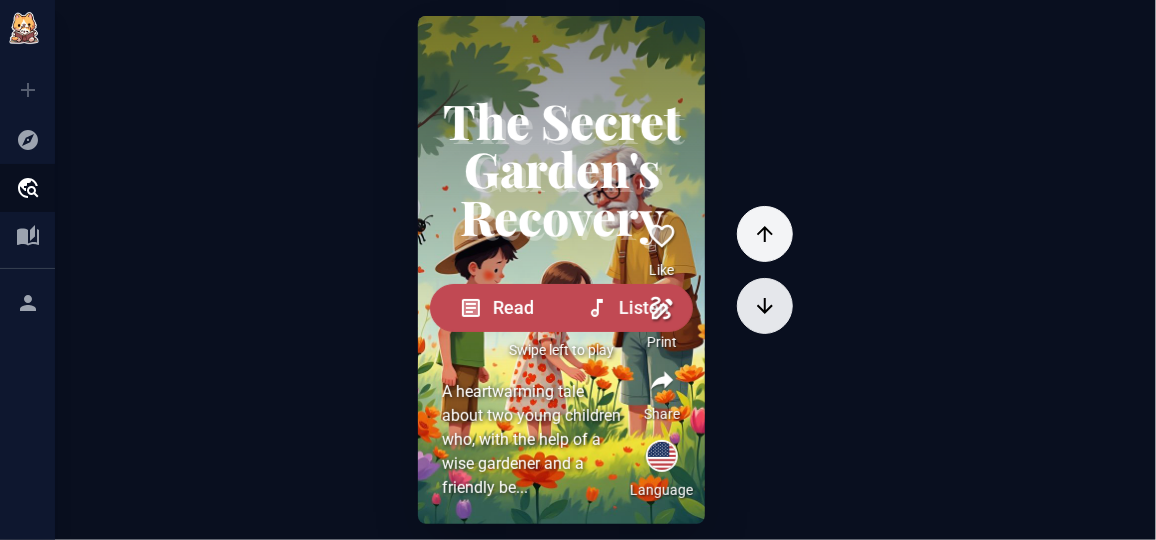 click at bounding box center [765, 234] 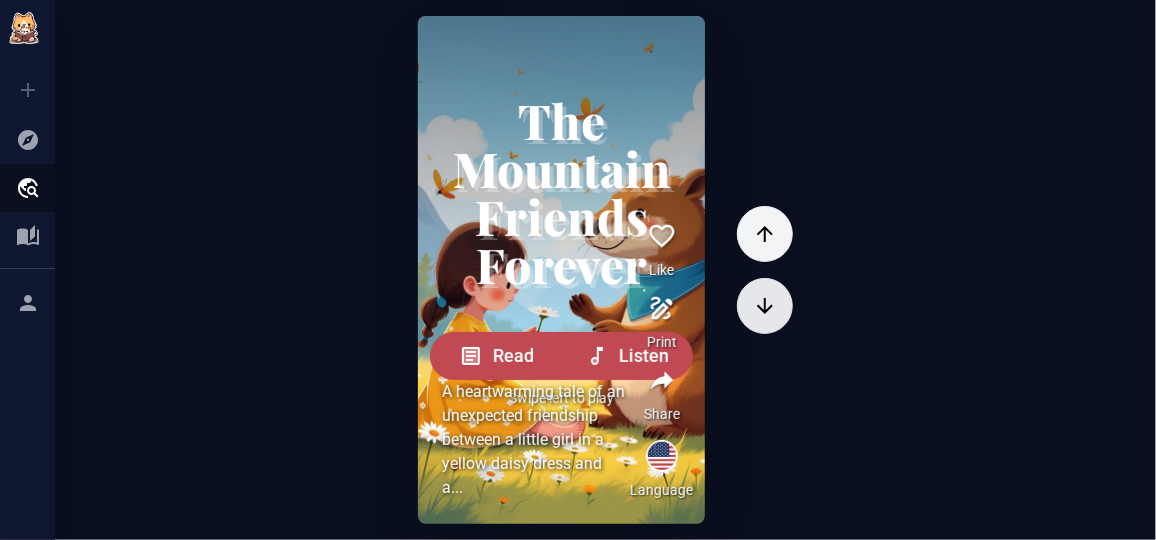 click at bounding box center (765, 234) 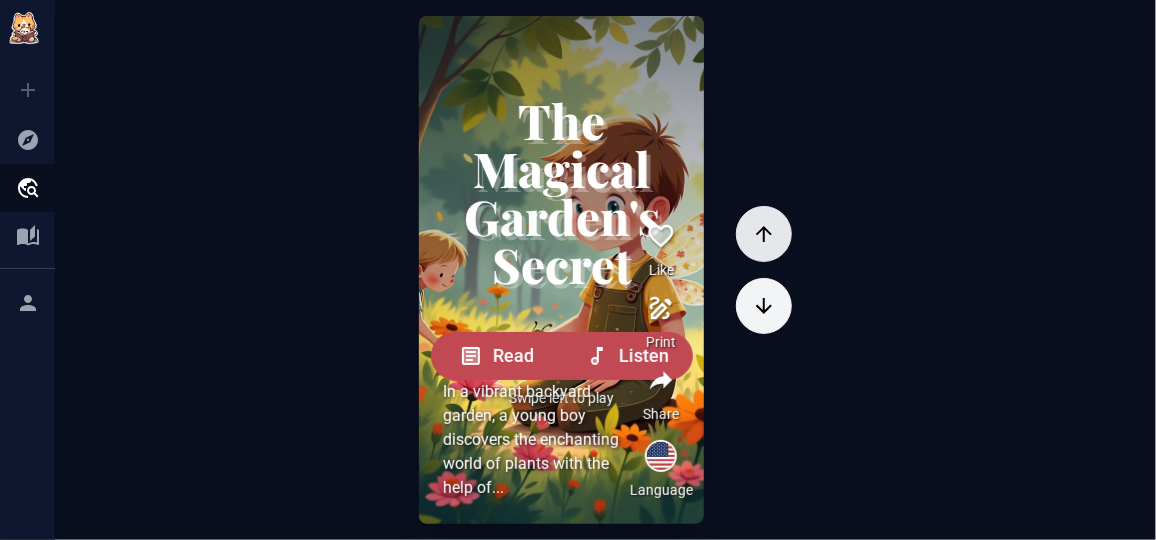 click at bounding box center [764, 234] 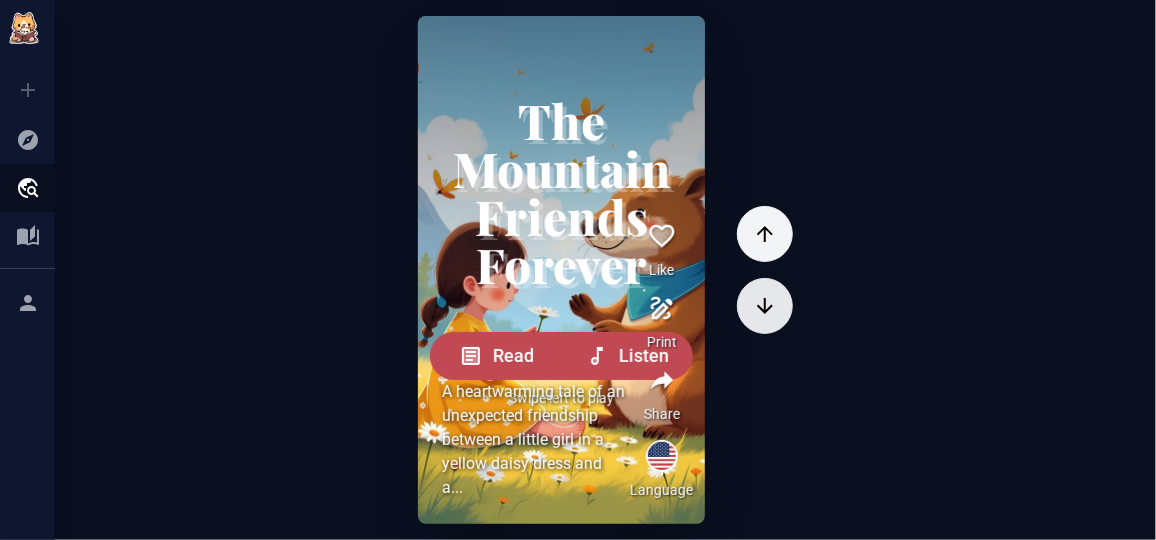 click at bounding box center [765, 234] 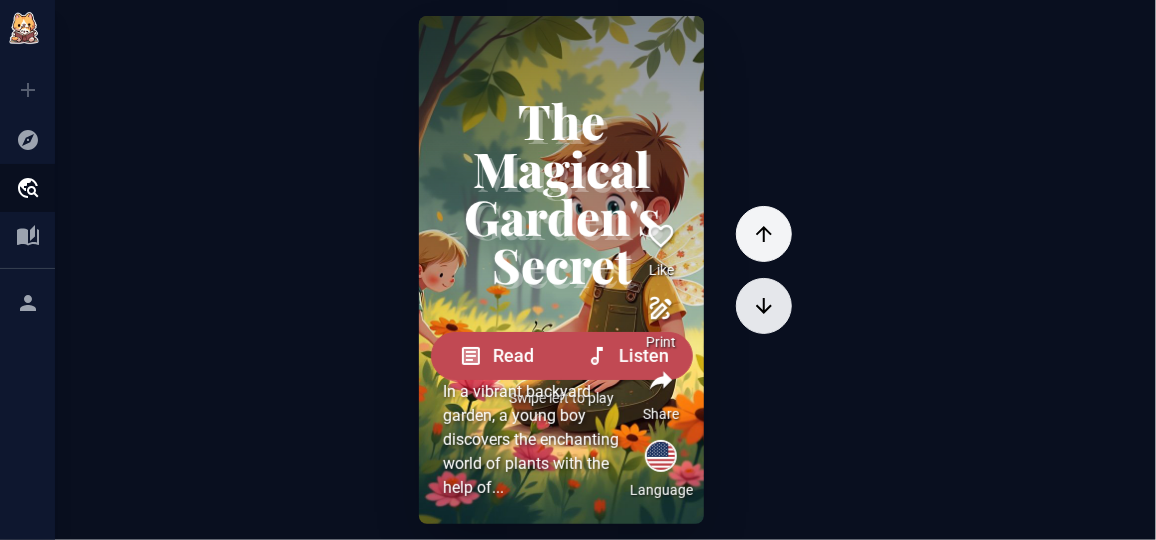 click at bounding box center [764, 234] 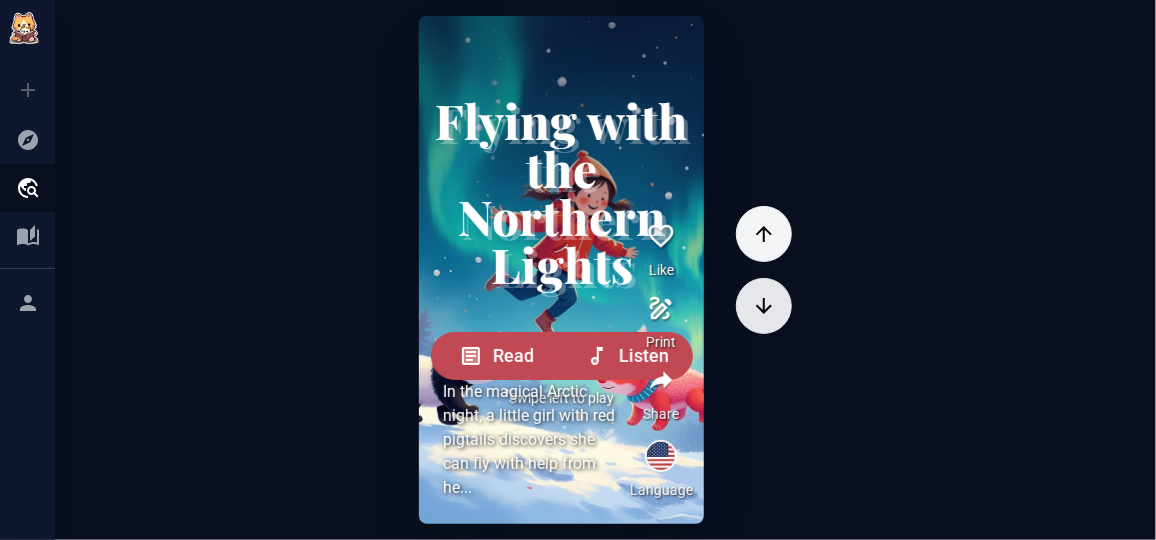 click at bounding box center (764, 234) 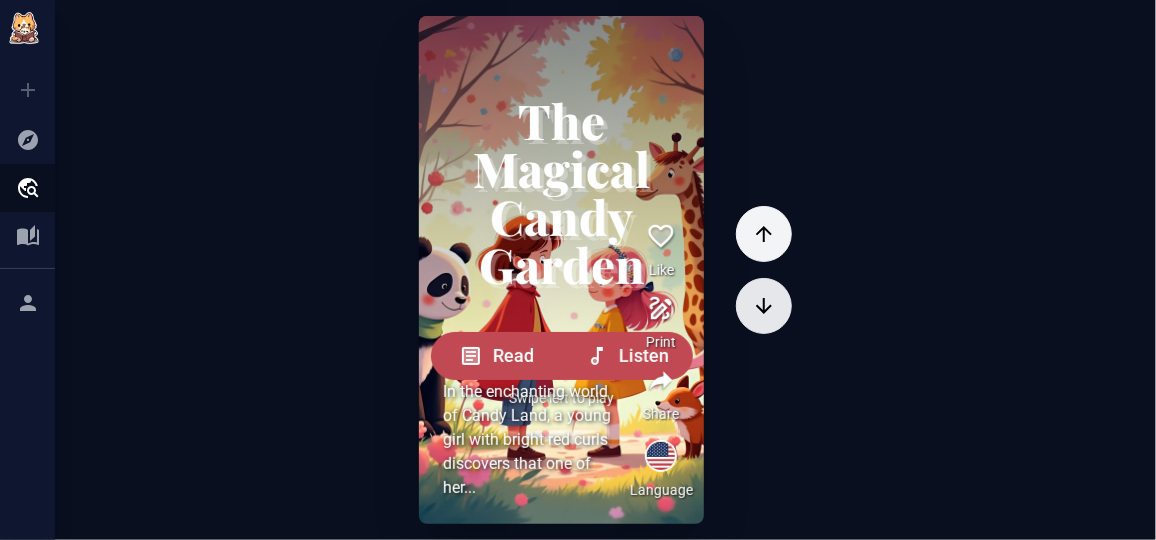 click at bounding box center (764, 234) 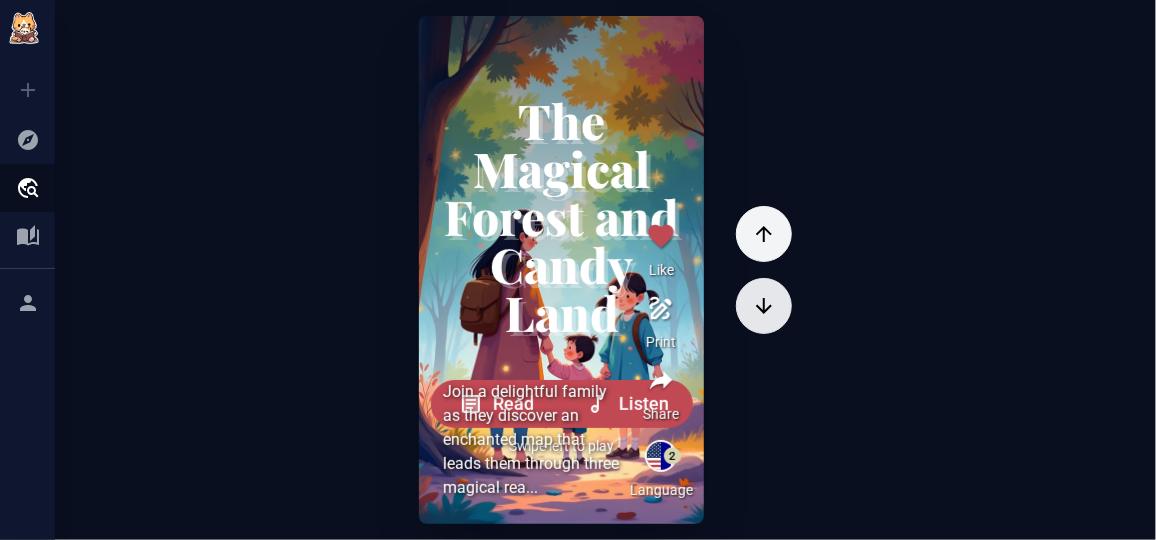 click at bounding box center (764, 234) 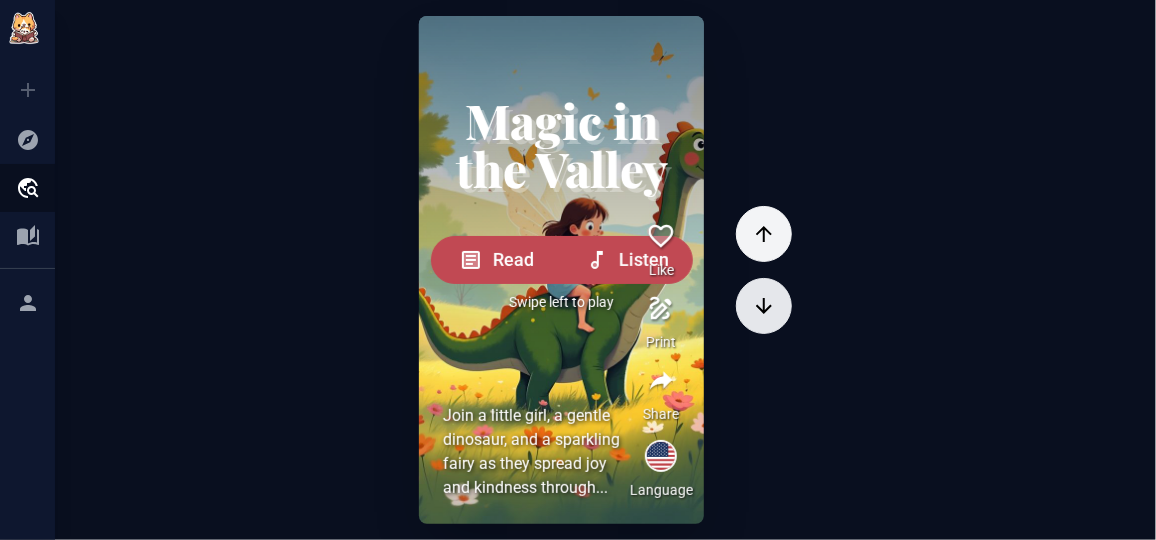 click at bounding box center (764, 234) 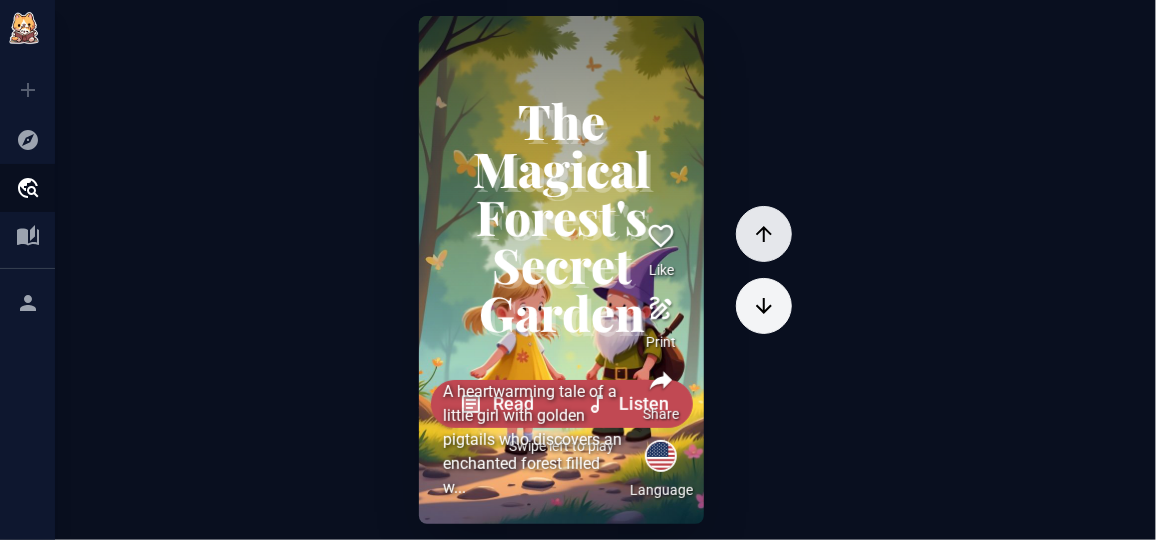click at bounding box center [764, 234] 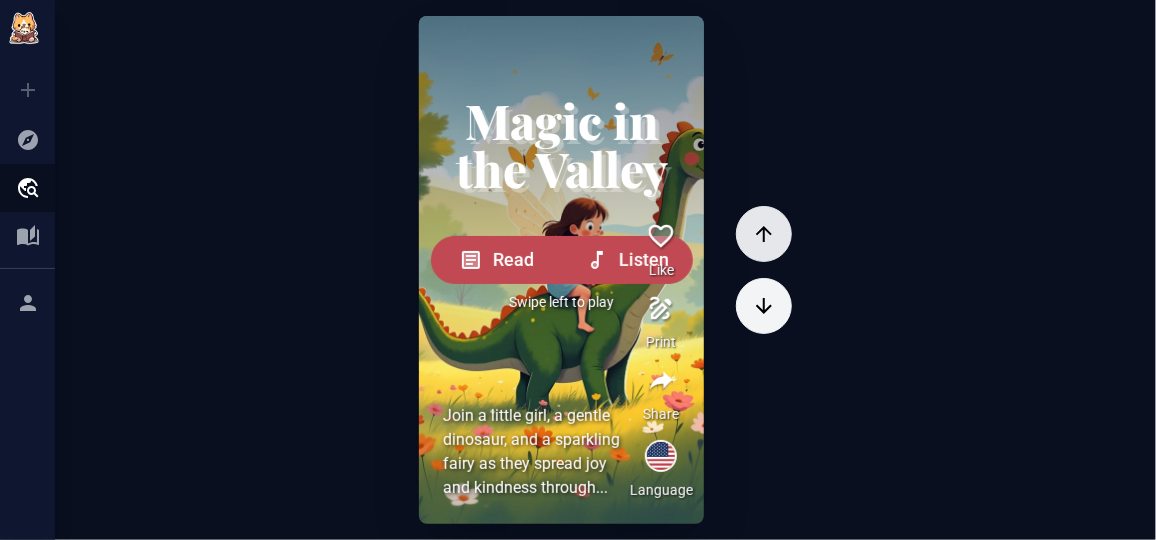 click at bounding box center [764, 234] 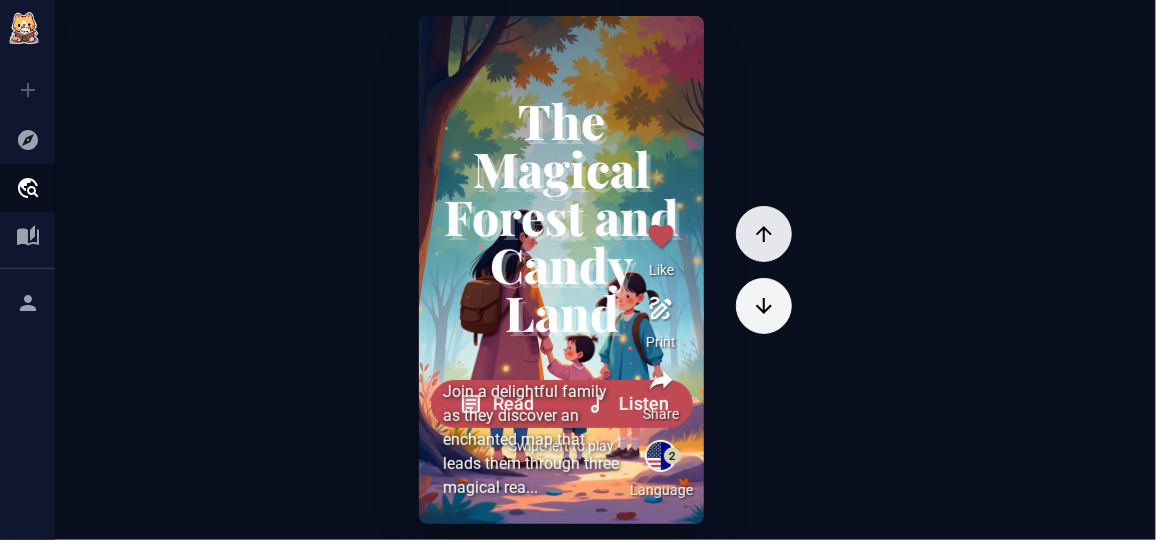 click at bounding box center (764, 234) 